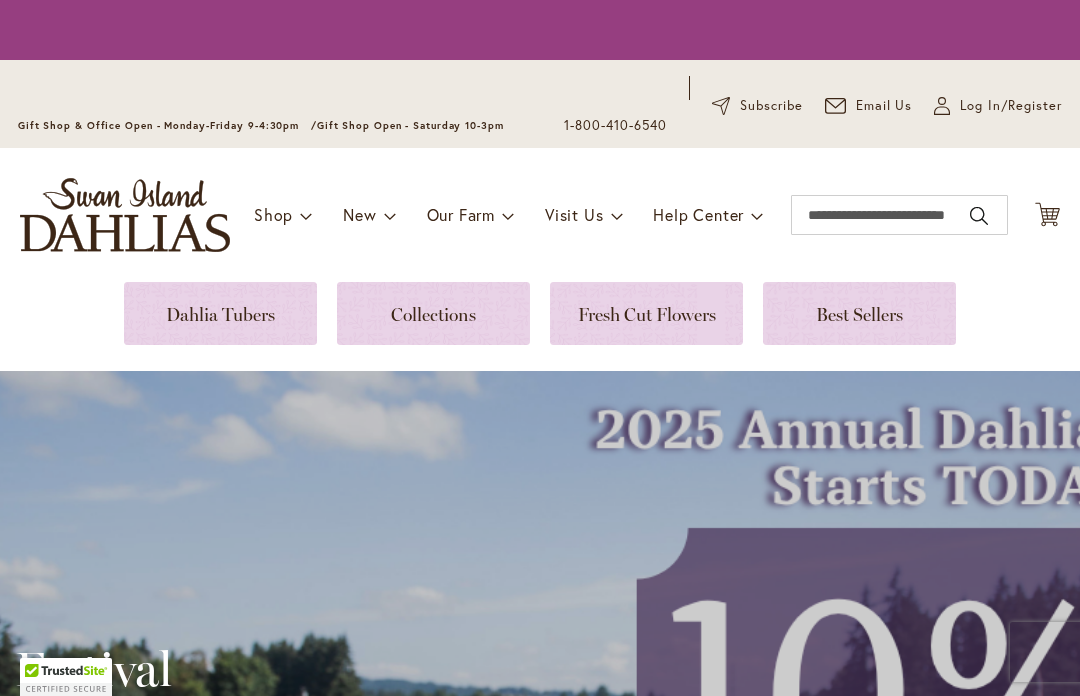 scroll, scrollTop: 0, scrollLeft: 0, axis: both 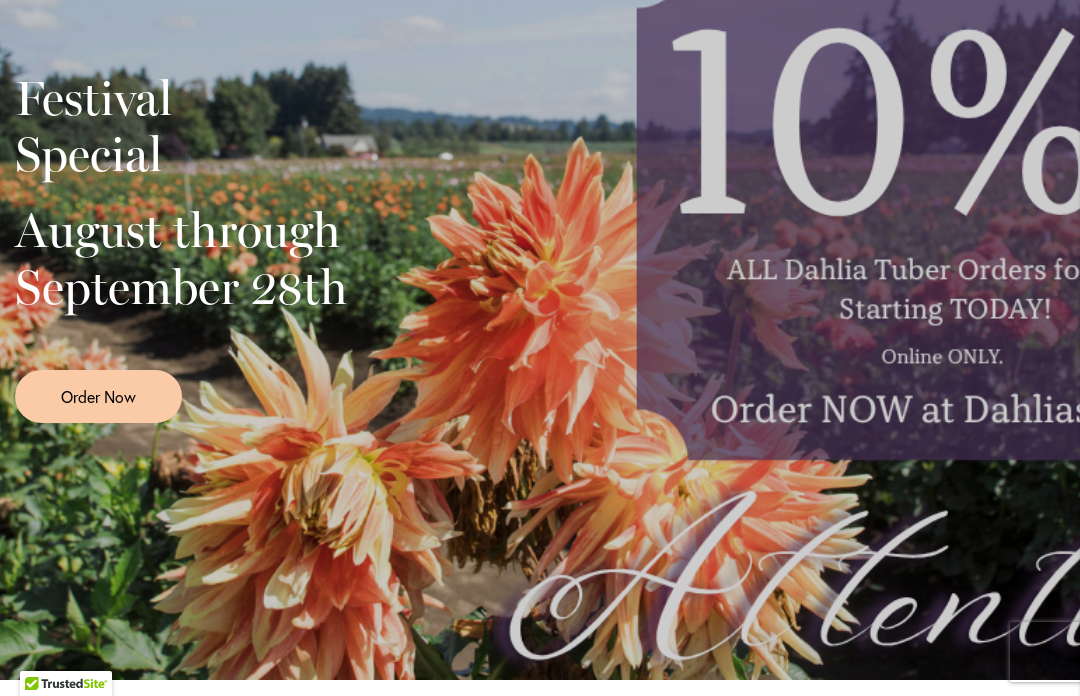 click on "Order Now" at bounding box center [98, 396] 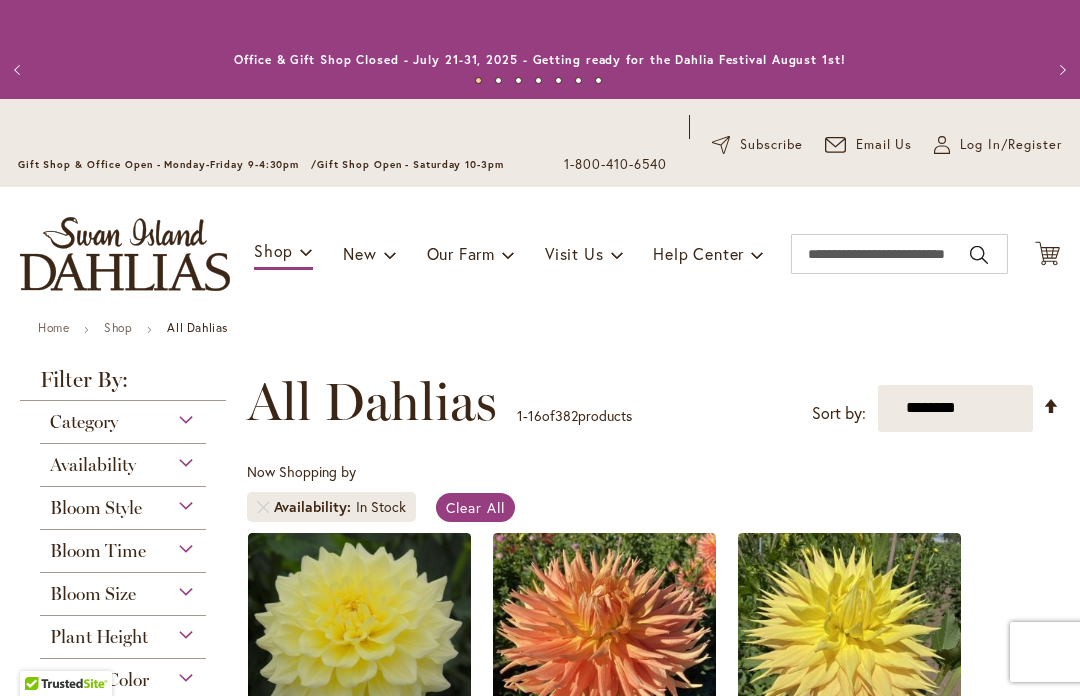 scroll, scrollTop: 0, scrollLeft: 0, axis: both 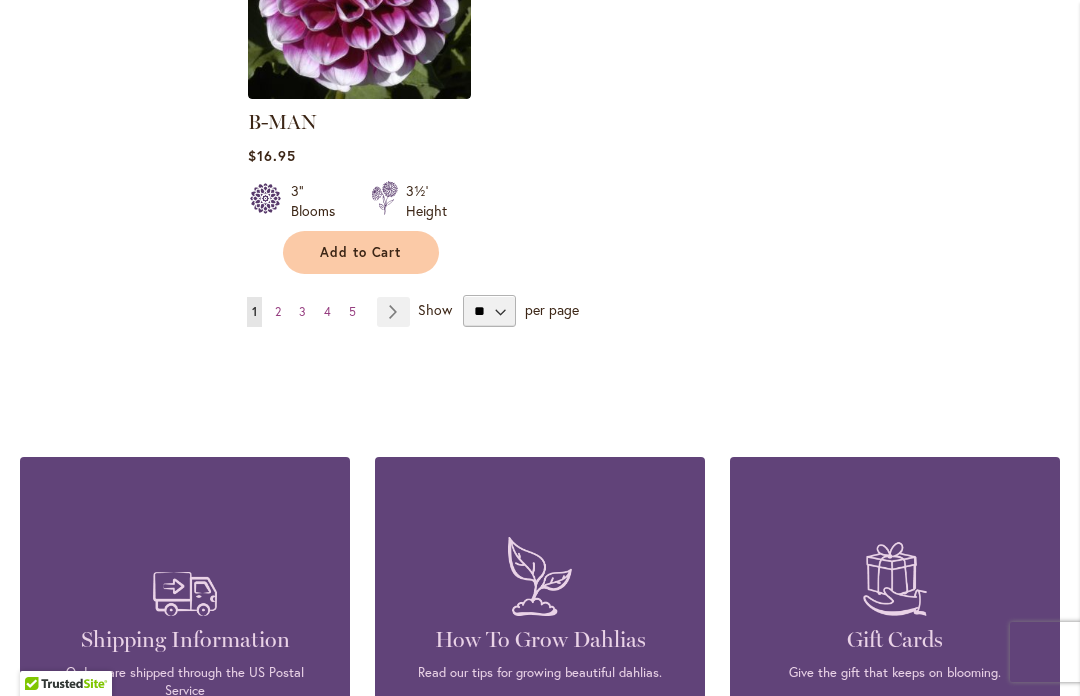 click on "Page
2" at bounding box center [278, 312] 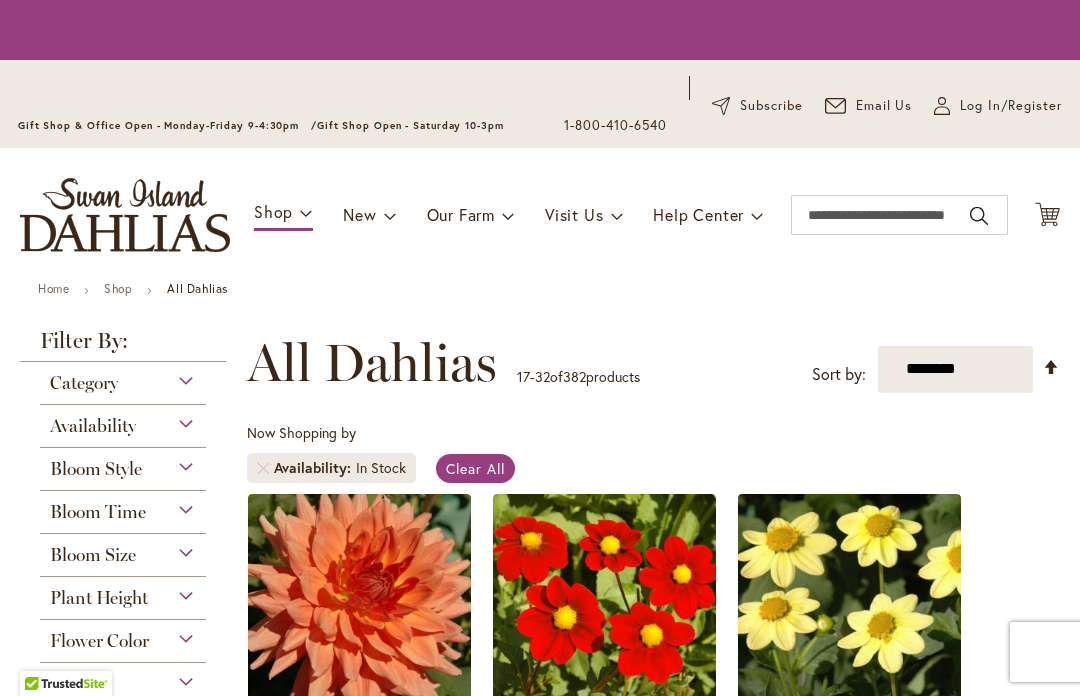 scroll, scrollTop: 0, scrollLeft: 0, axis: both 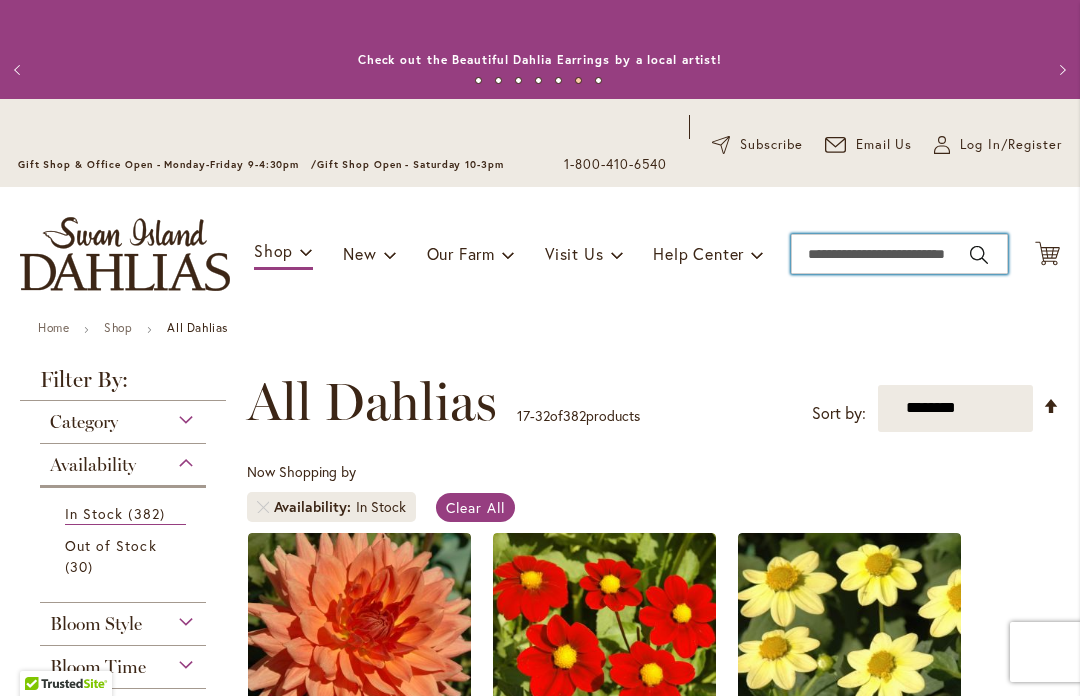 click on "Search" at bounding box center (899, 254) 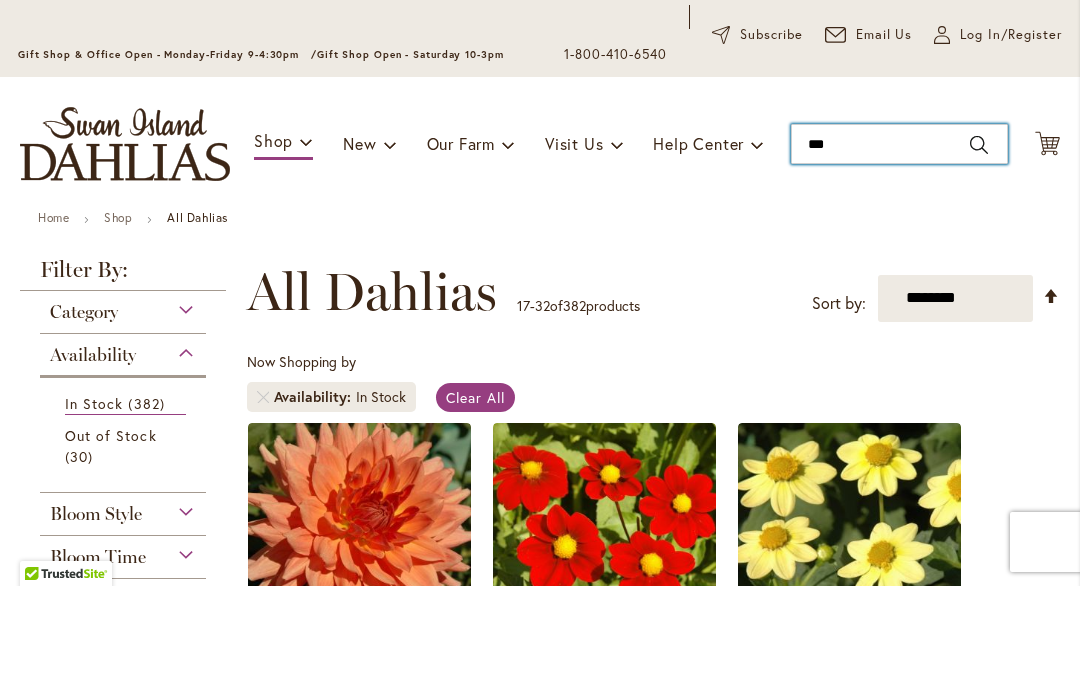 type on "****" 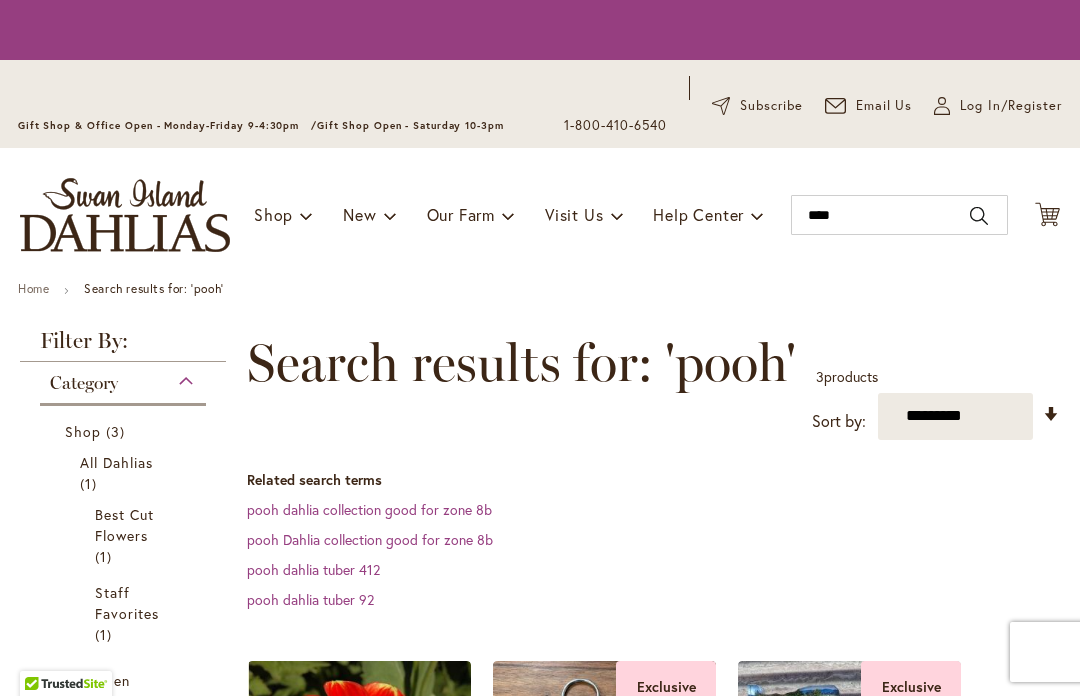 scroll, scrollTop: 0, scrollLeft: 0, axis: both 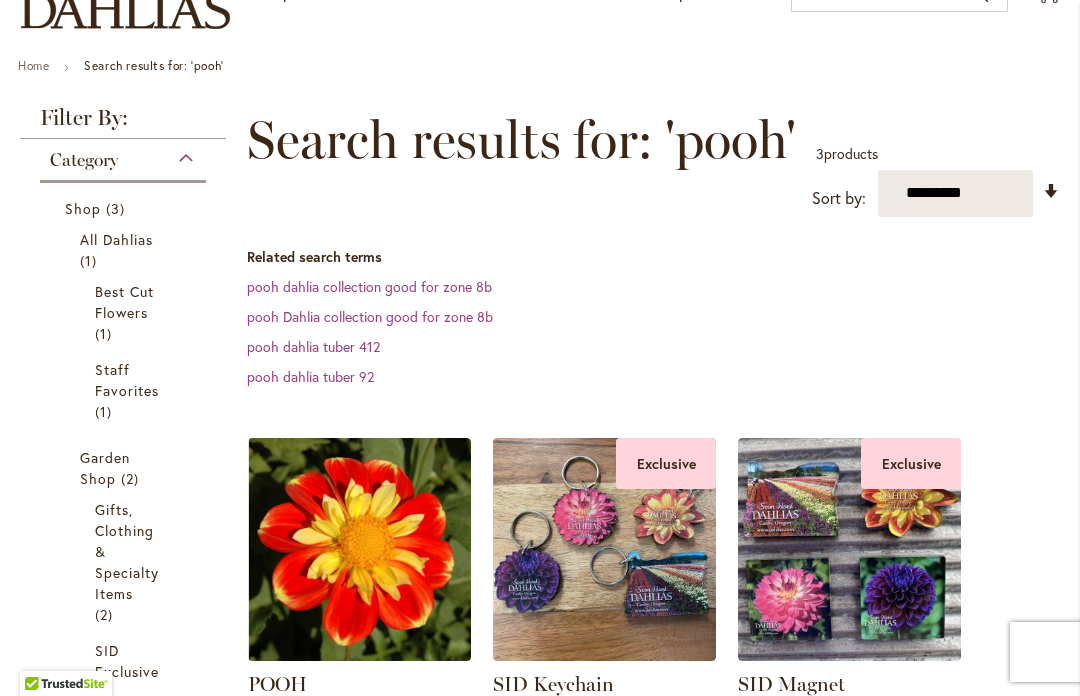 click at bounding box center (359, 549) 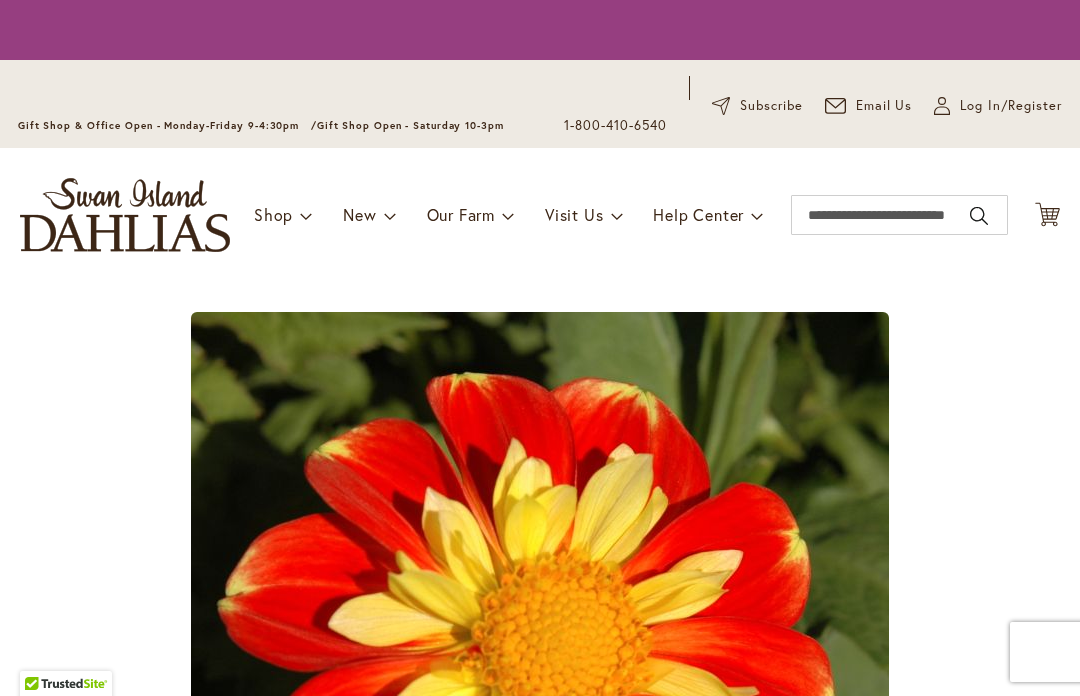 scroll, scrollTop: 0, scrollLeft: 0, axis: both 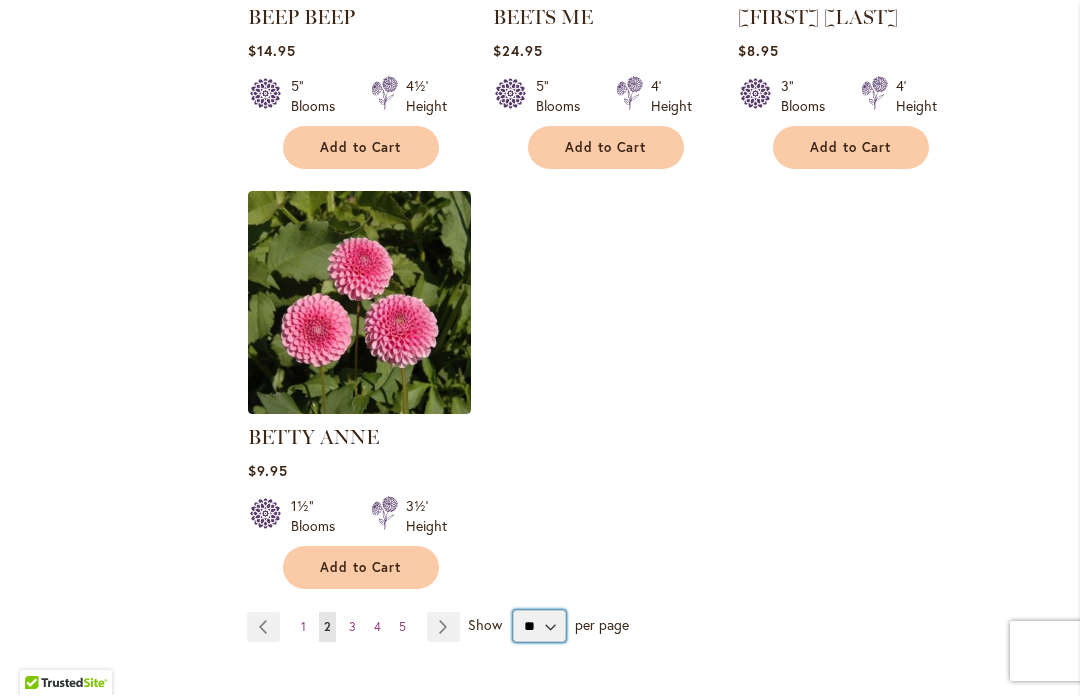 click on "**
**
**
**" at bounding box center [539, 627] 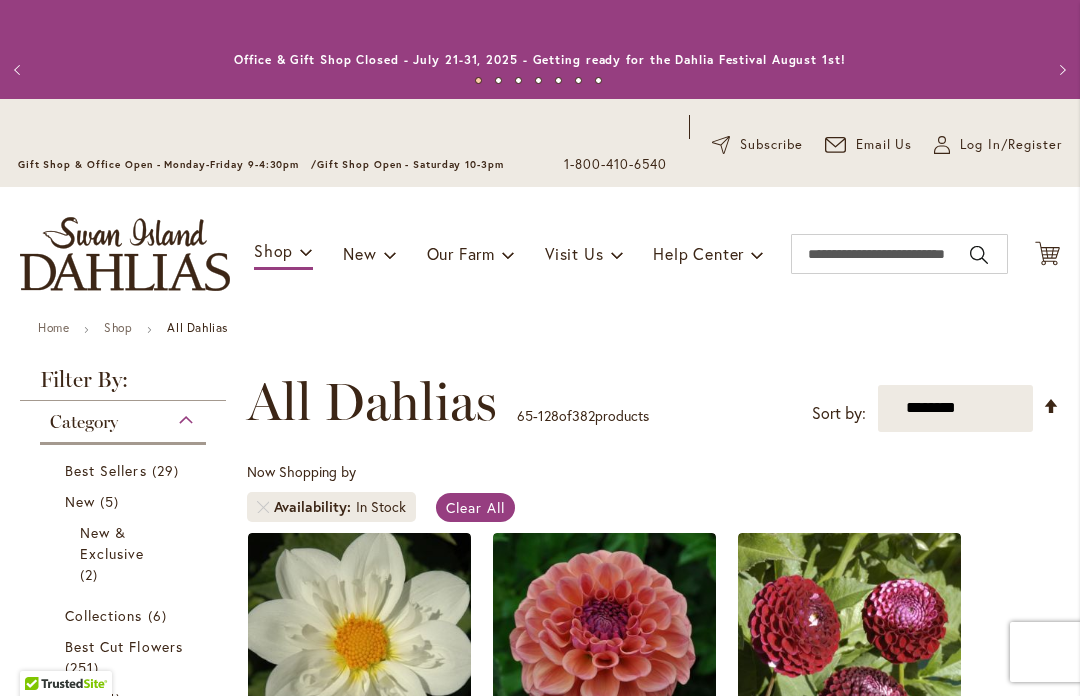 scroll, scrollTop: 1, scrollLeft: 0, axis: vertical 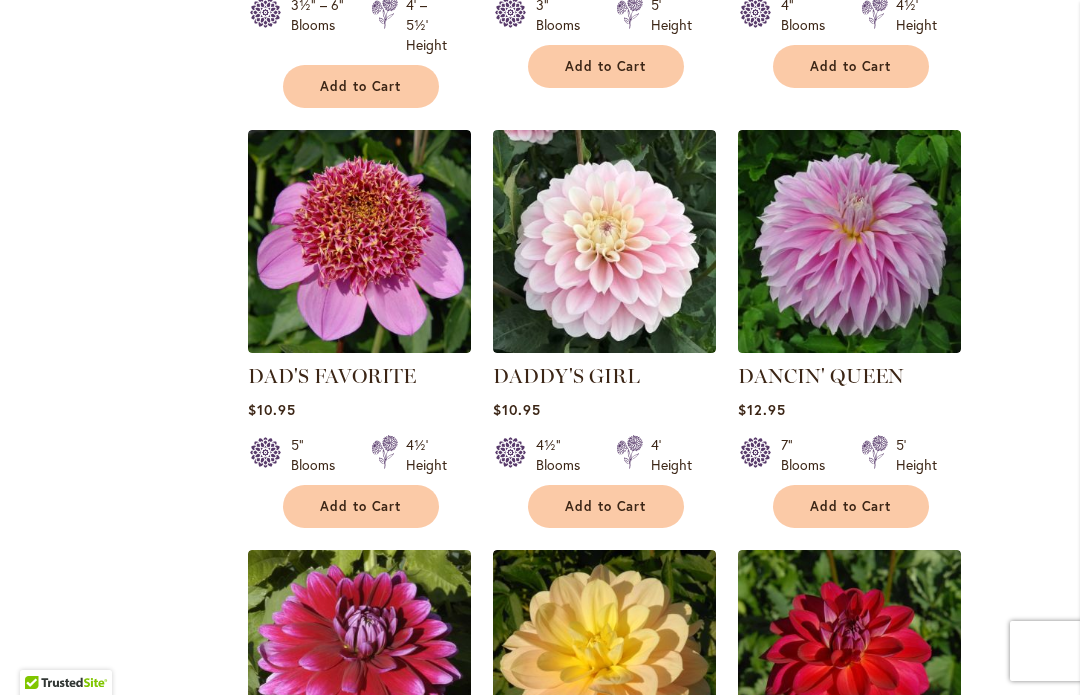 click at bounding box center (359, 242) 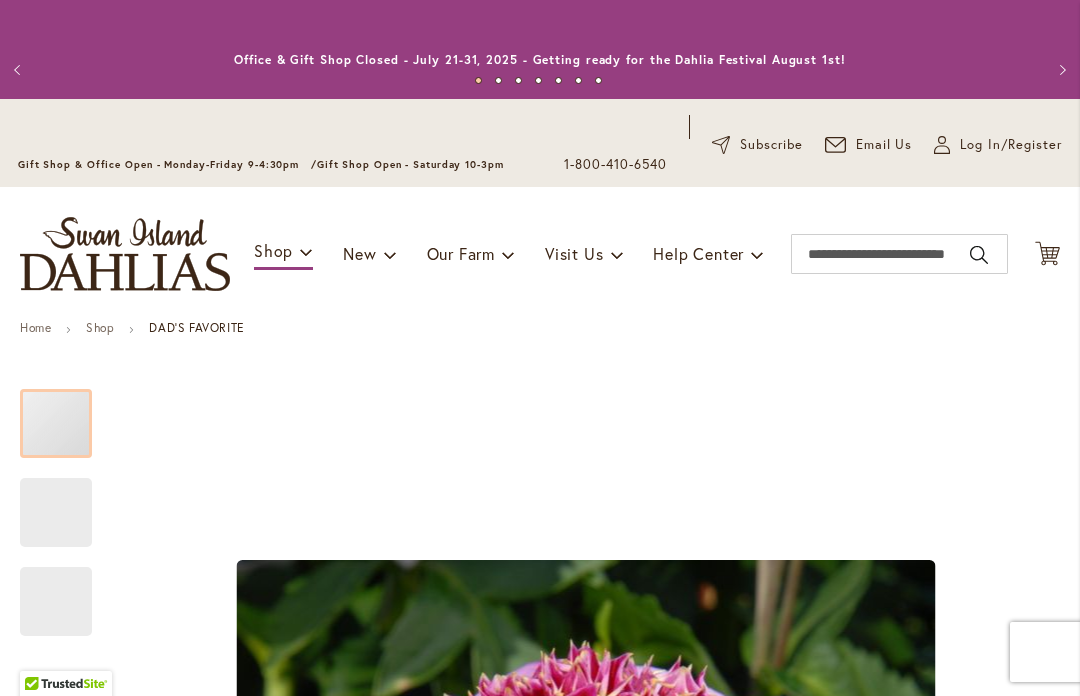 scroll, scrollTop: 0, scrollLeft: 0, axis: both 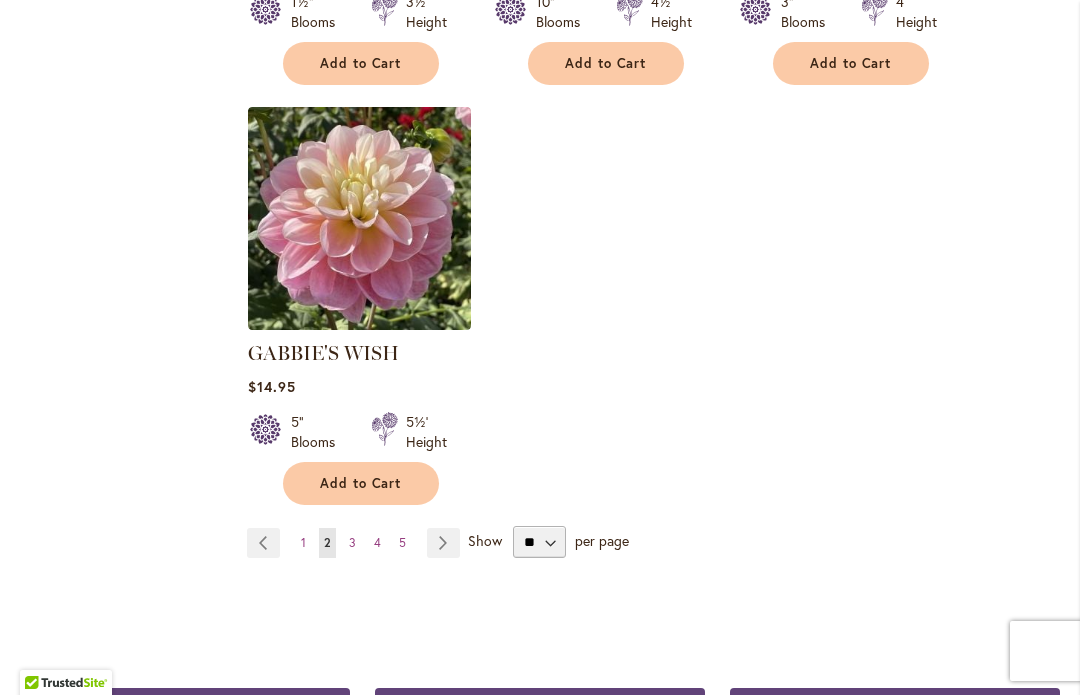 click on "Page
Next" at bounding box center [443, 544] 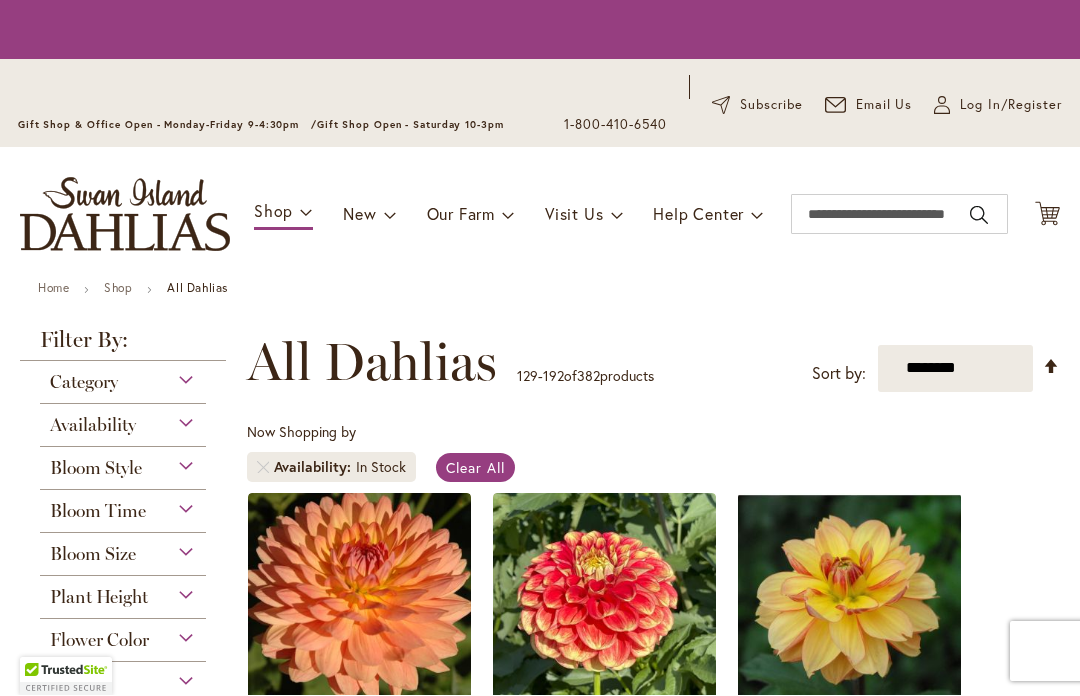 scroll, scrollTop: 1, scrollLeft: 0, axis: vertical 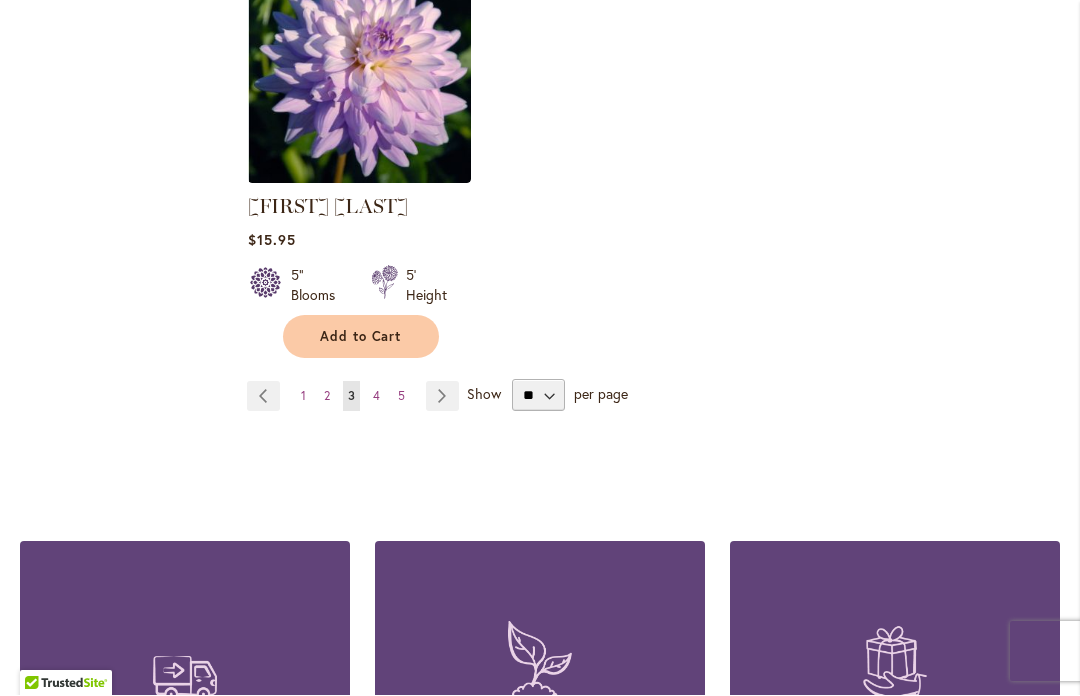 click on "Page
Next" at bounding box center (442, 397) 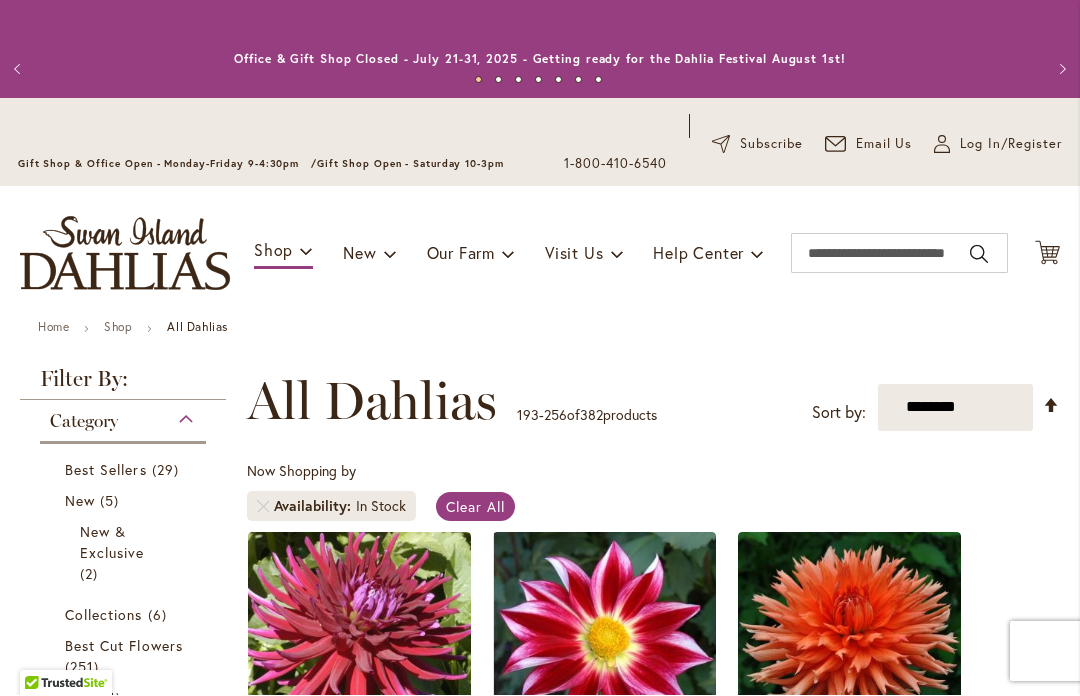 scroll, scrollTop: 1, scrollLeft: 0, axis: vertical 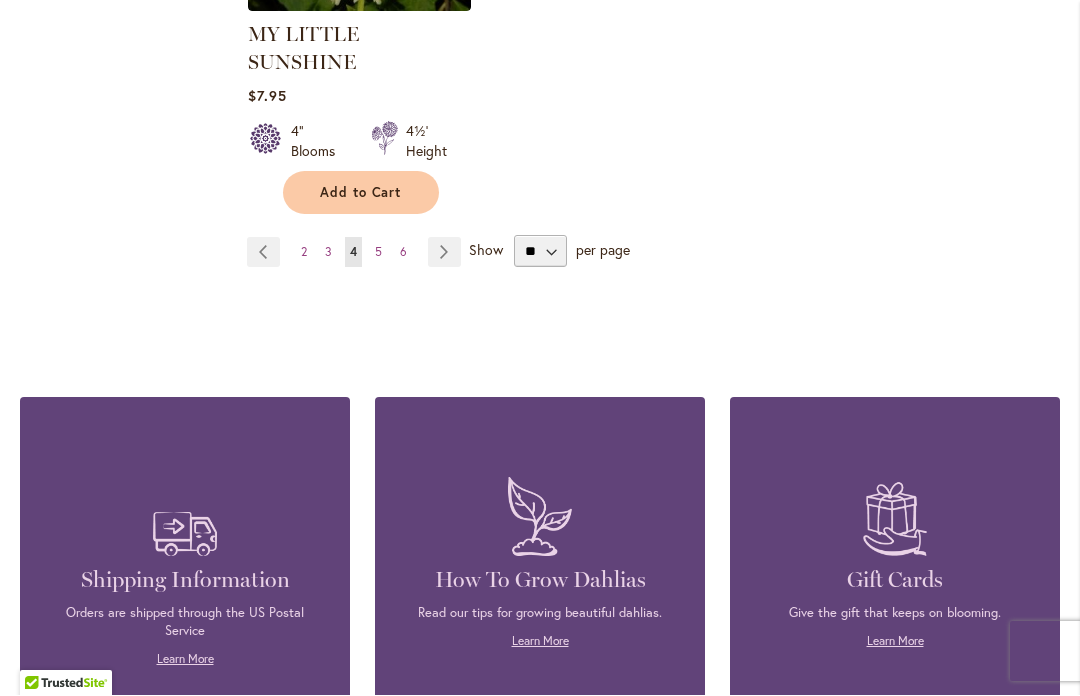 click on "Page
Next" at bounding box center [444, 253] 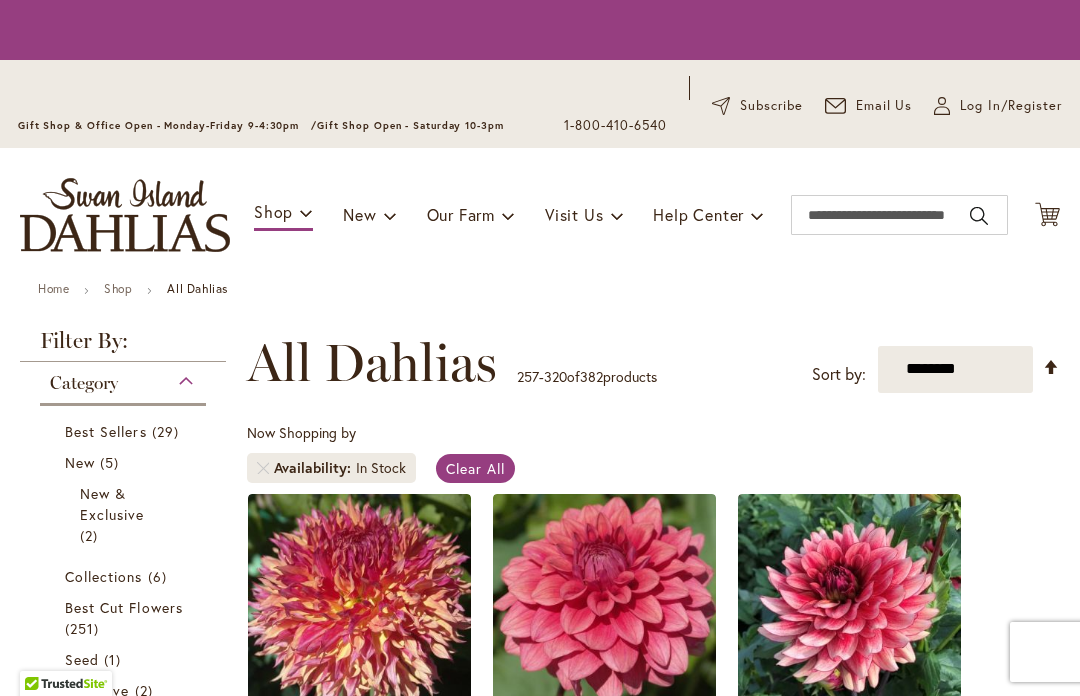 scroll, scrollTop: 1, scrollLeft: 0, axis: vertical 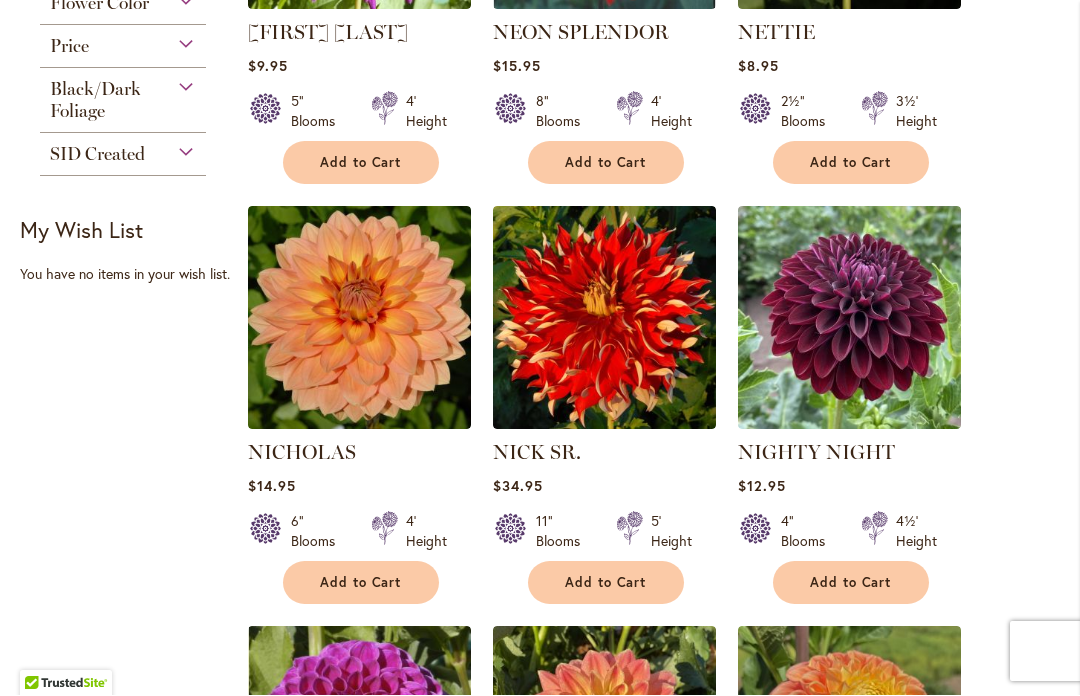 click at bounding box center [604, 318] 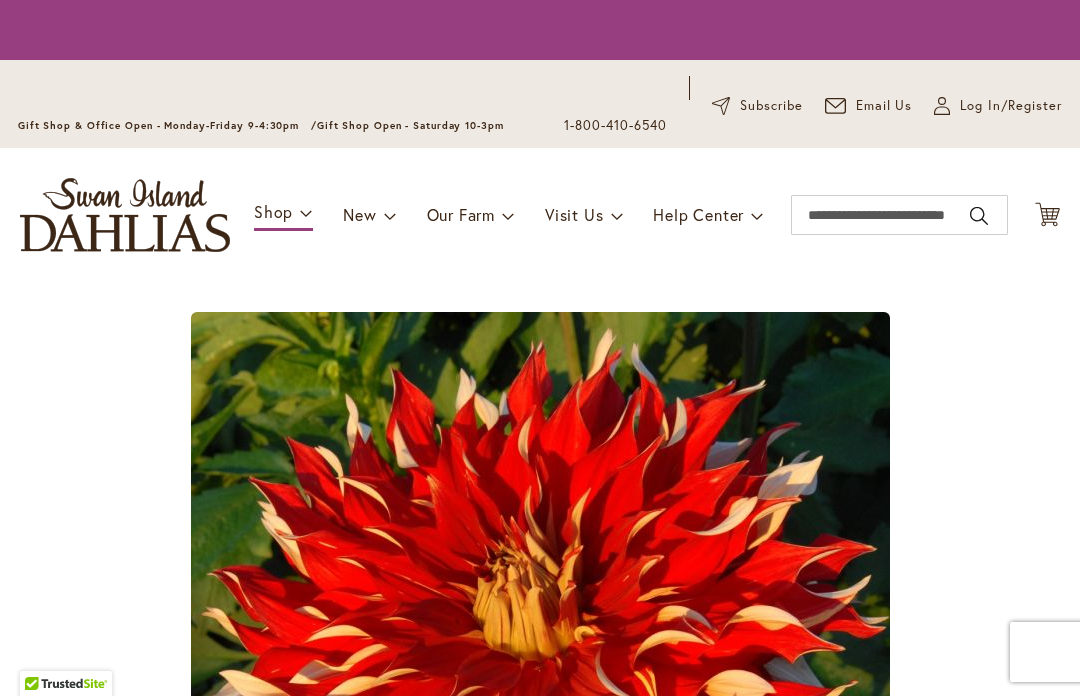 scroll, scrollTop: 0, scrollLeft: 0, axis: both 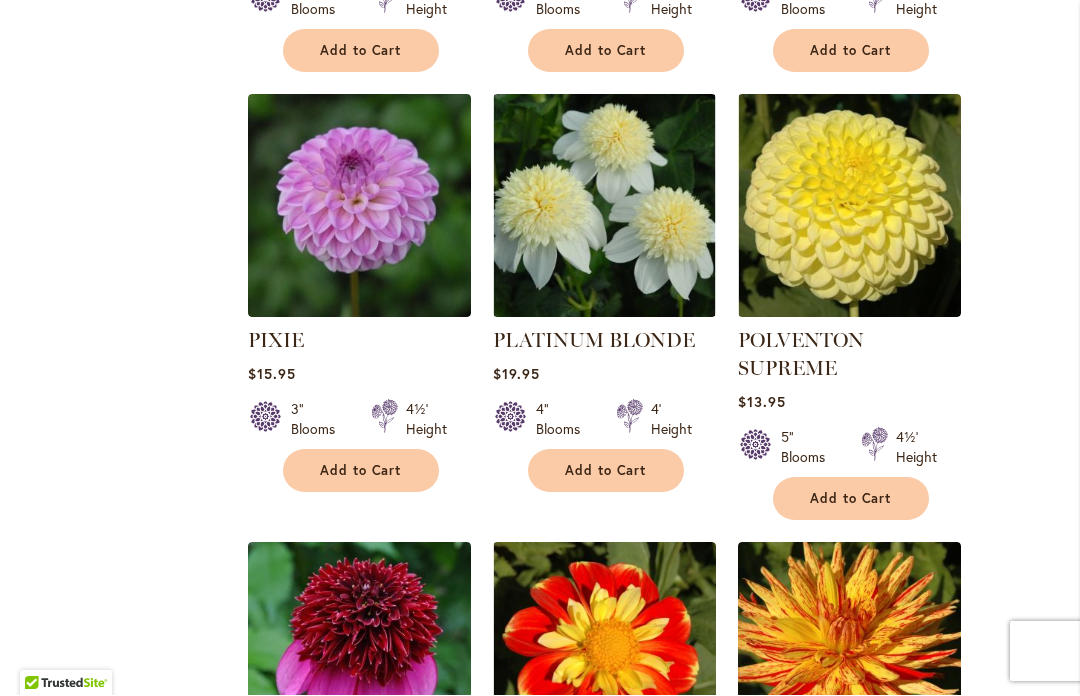 click on "Add to Cart" at bounding box center [606, 471] 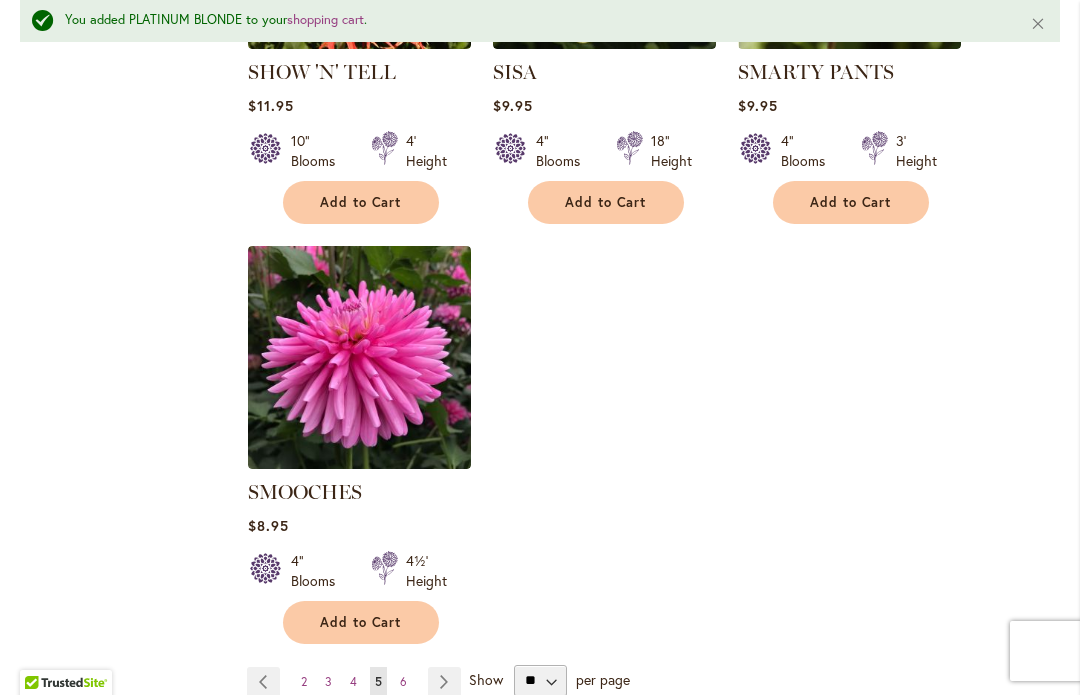 scroll, scrollTop: 9316, scrollLeft: 0, axis: vertical 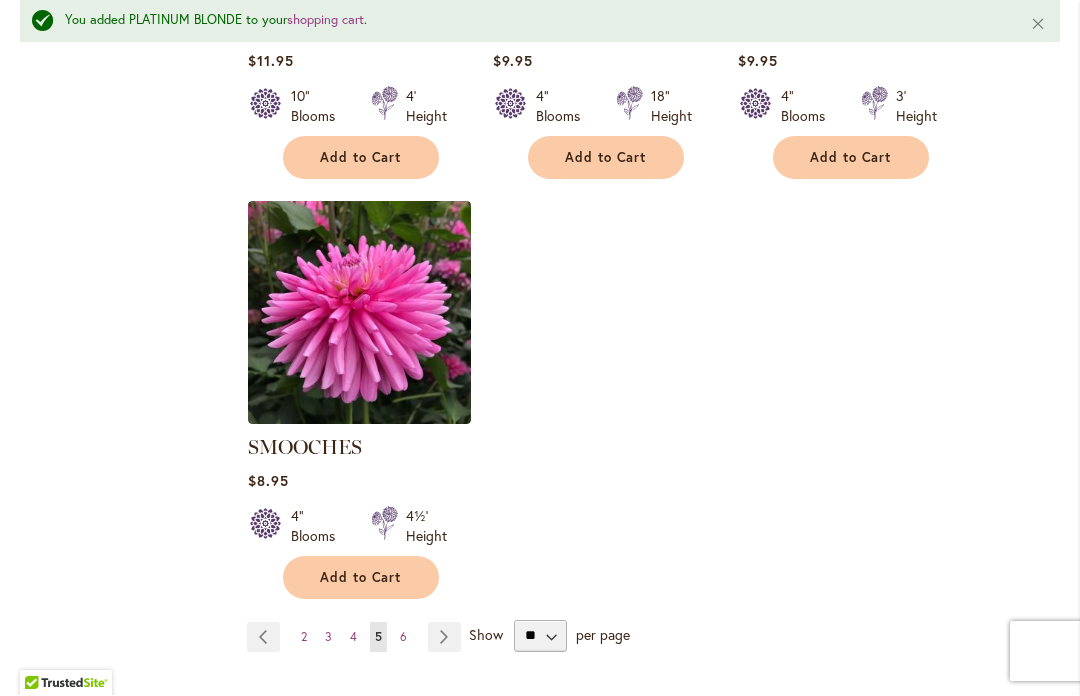 click on "Page
Next" at bounding box center [444, 638] 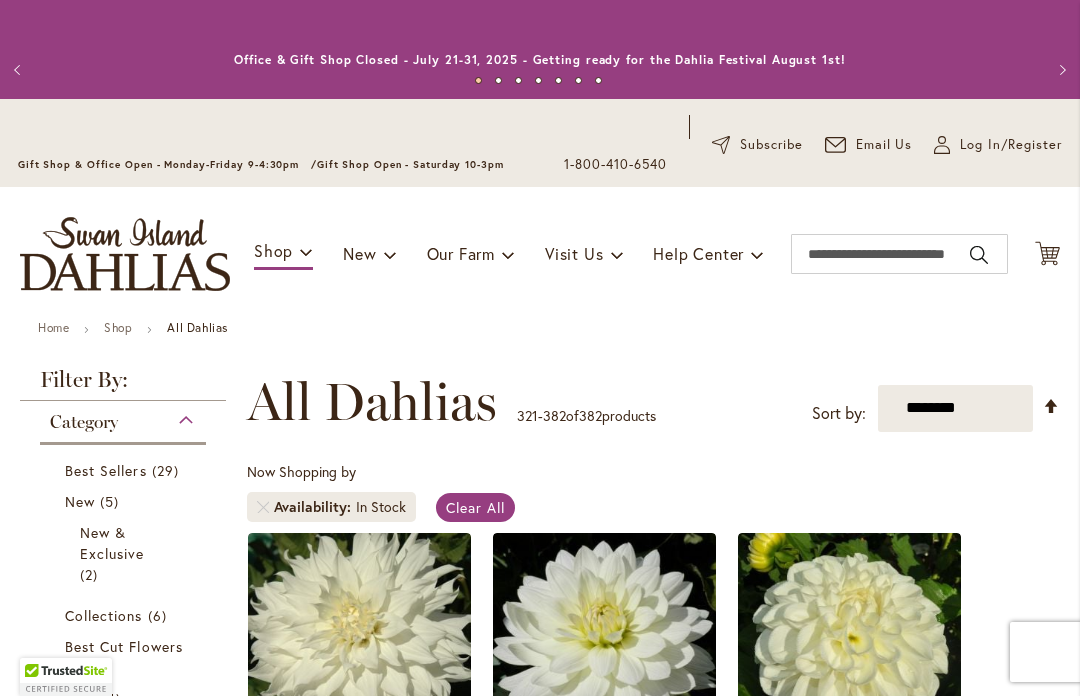 scroll, scrollTop: 1, scrollLeft: 0, axis: vertical 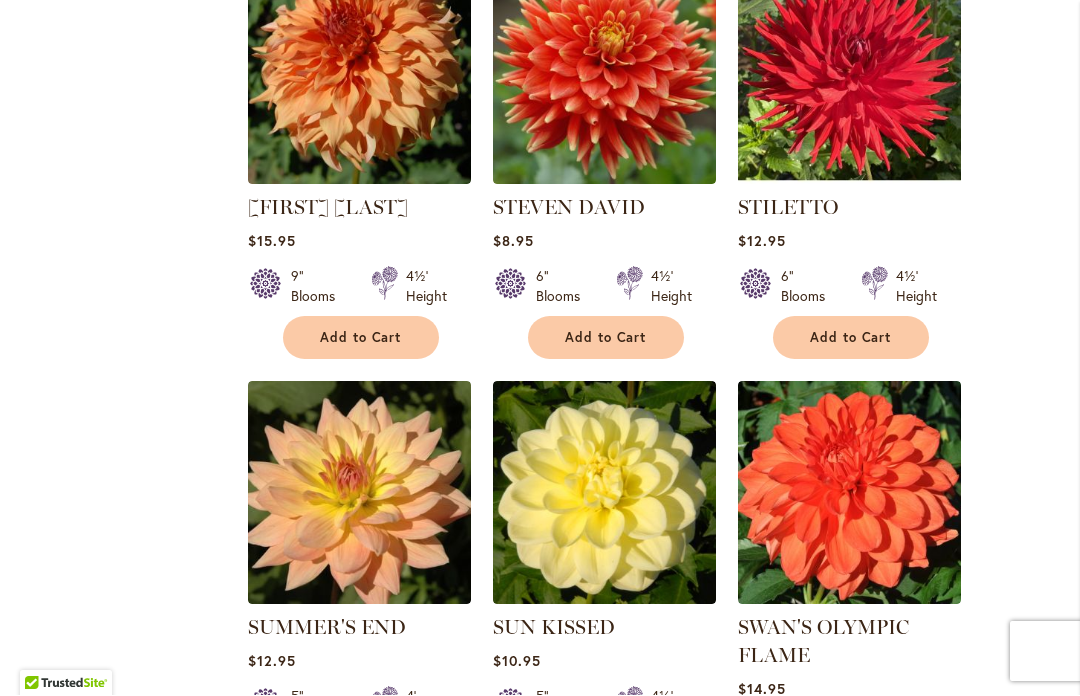 click on "Add to Cart" at bounding box center (851, 338) 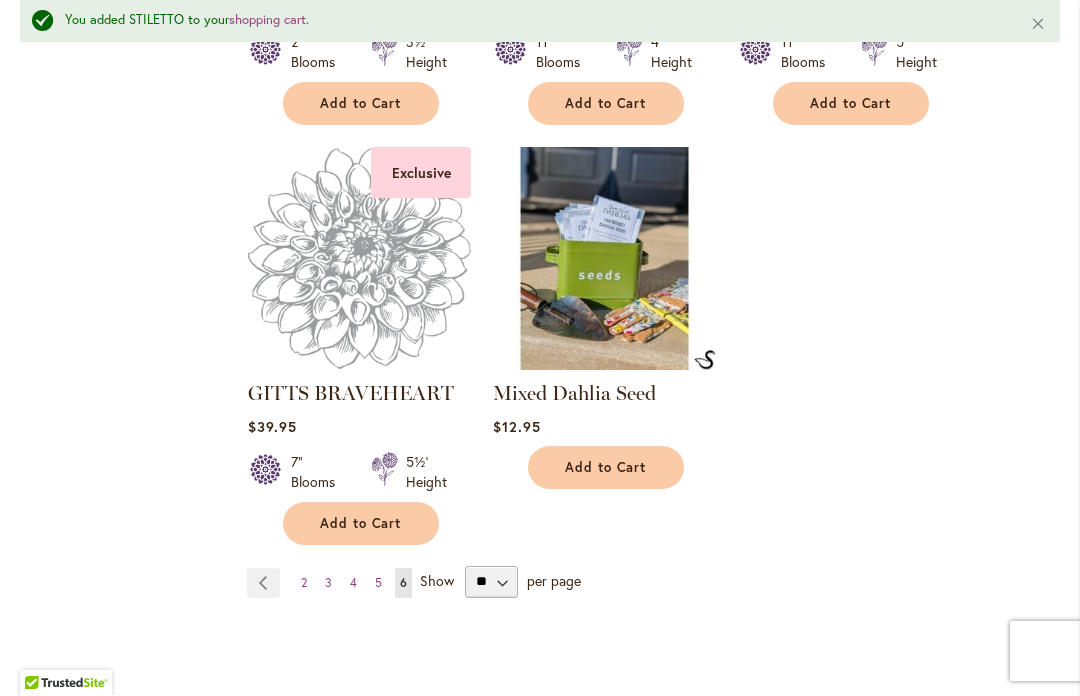 scroll, scrollTop: 8866, scrollLeft: 0, axis: vertical 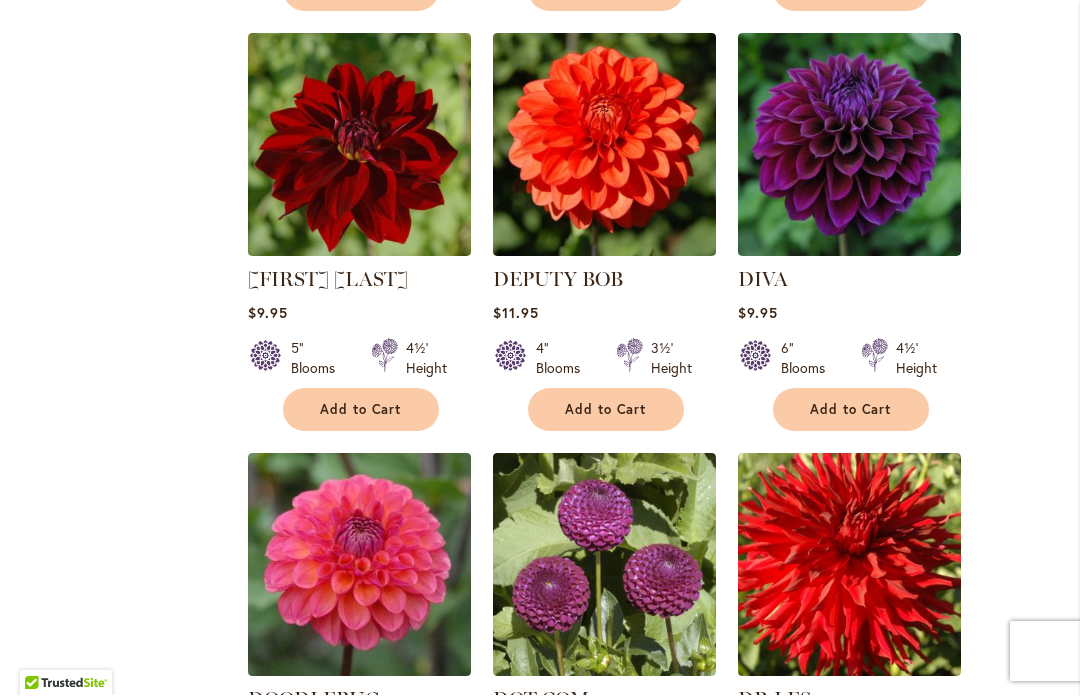 click on "Add to Cart" at bounding box center (606, 410) 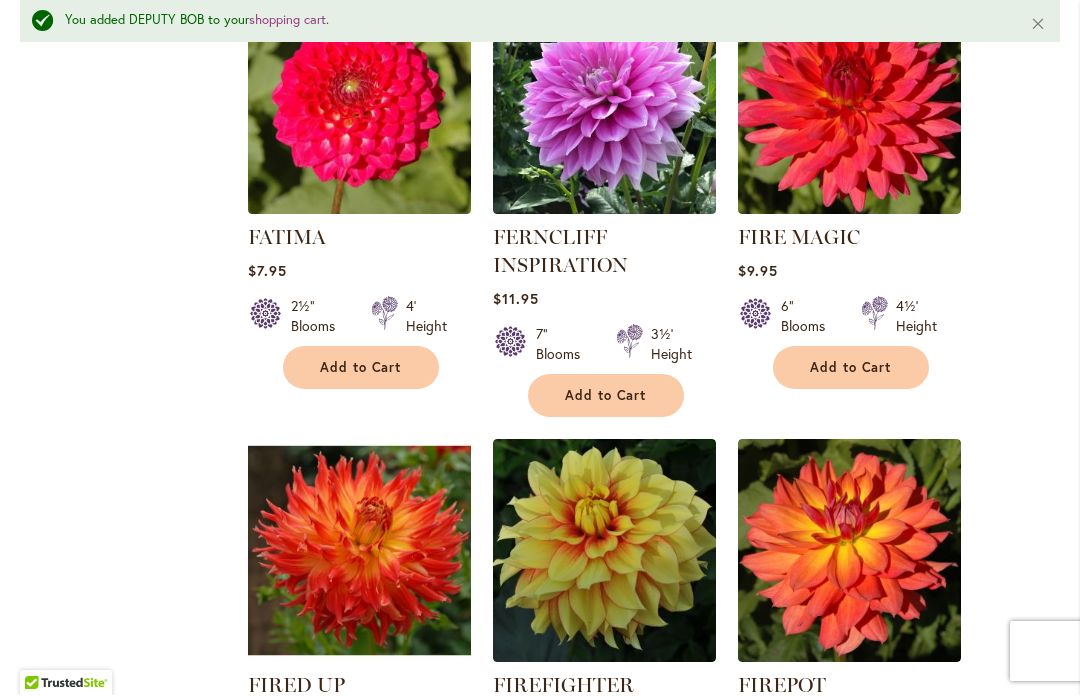 scroll, scrollTop: 7416, scrollLeft: 0, axis: vertical 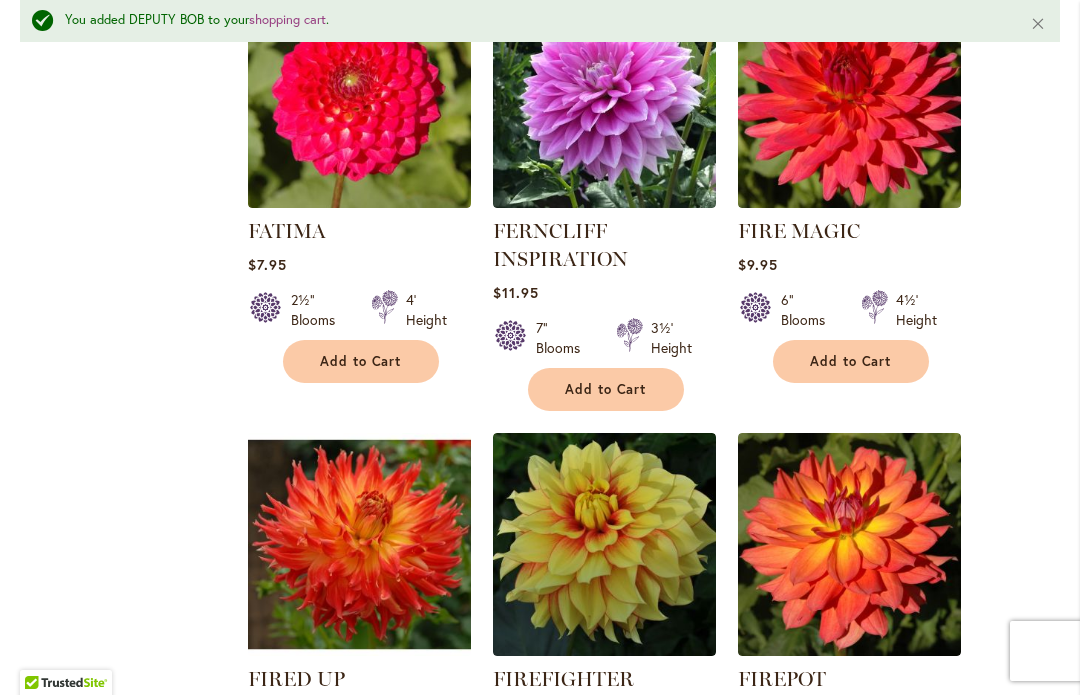 click on "Add to Cart" at bounding box center (851, 362) 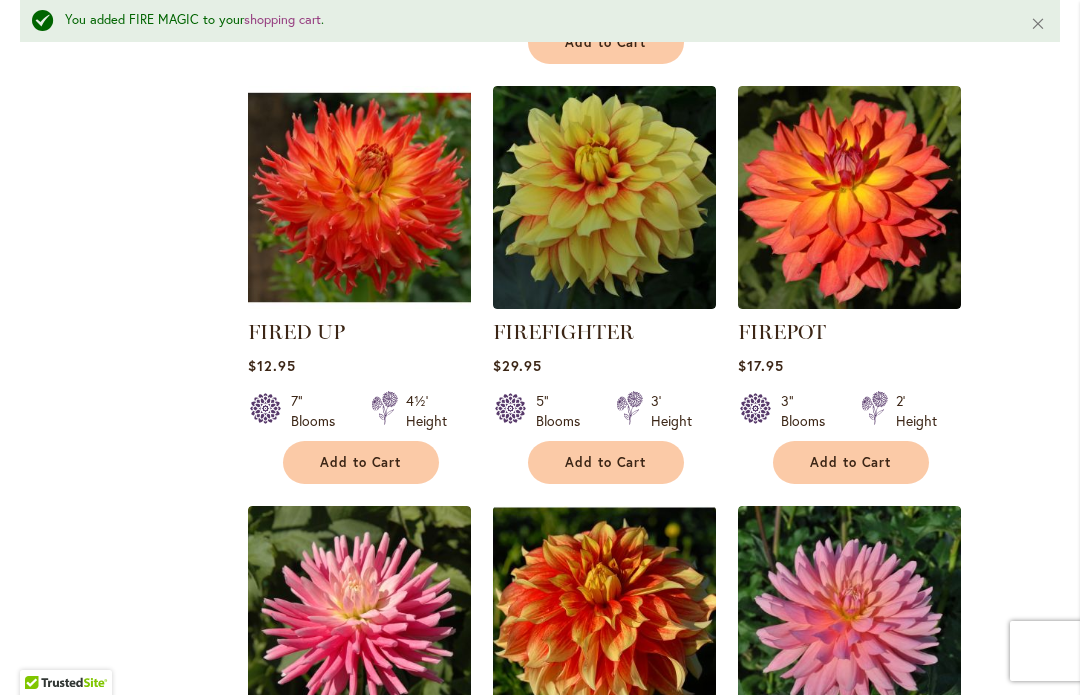 scroll, scrollTop: 7746, scrollLeft: 0, axis: vertical 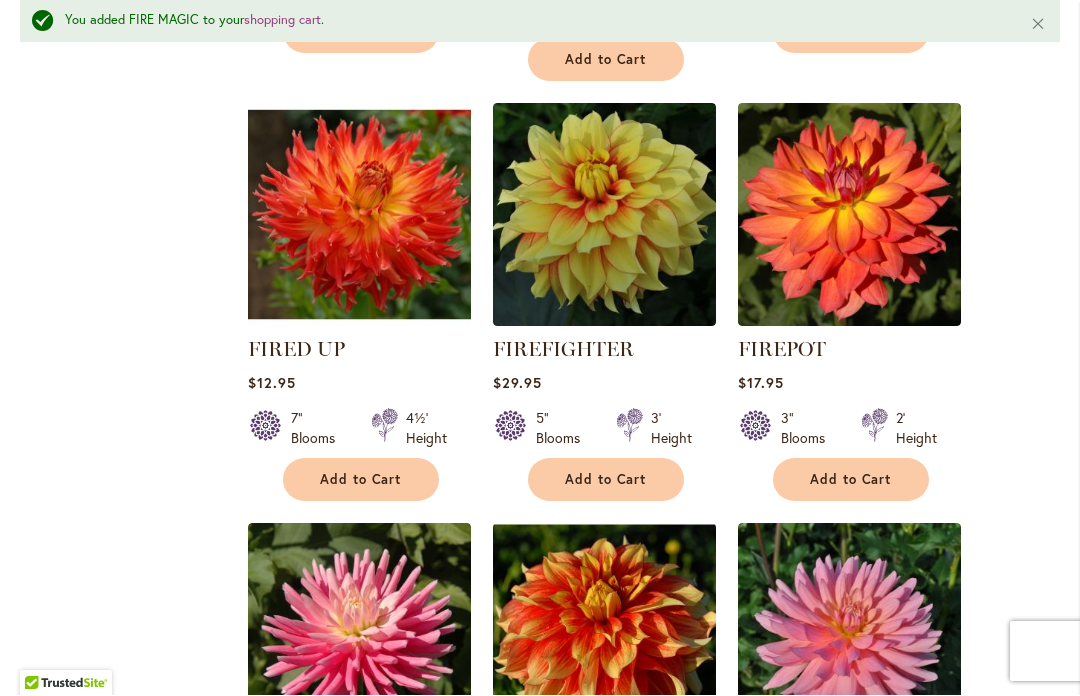 click at bounding box center (604, 215) 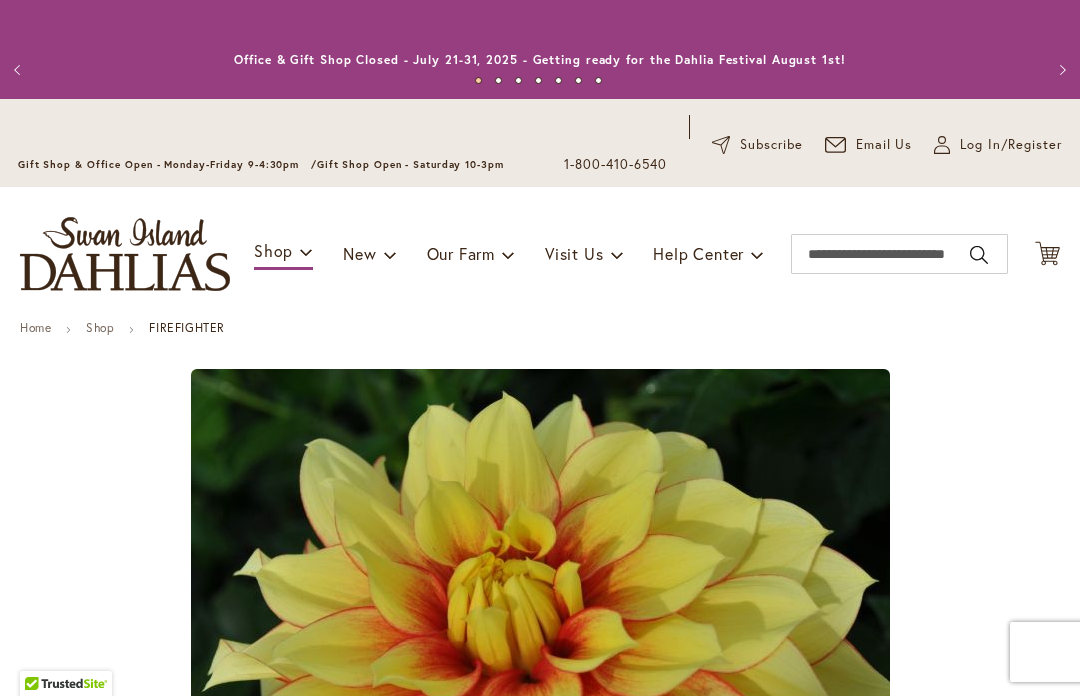 scroll, scrollTop: 0, scrollLeft: 0, axis: both 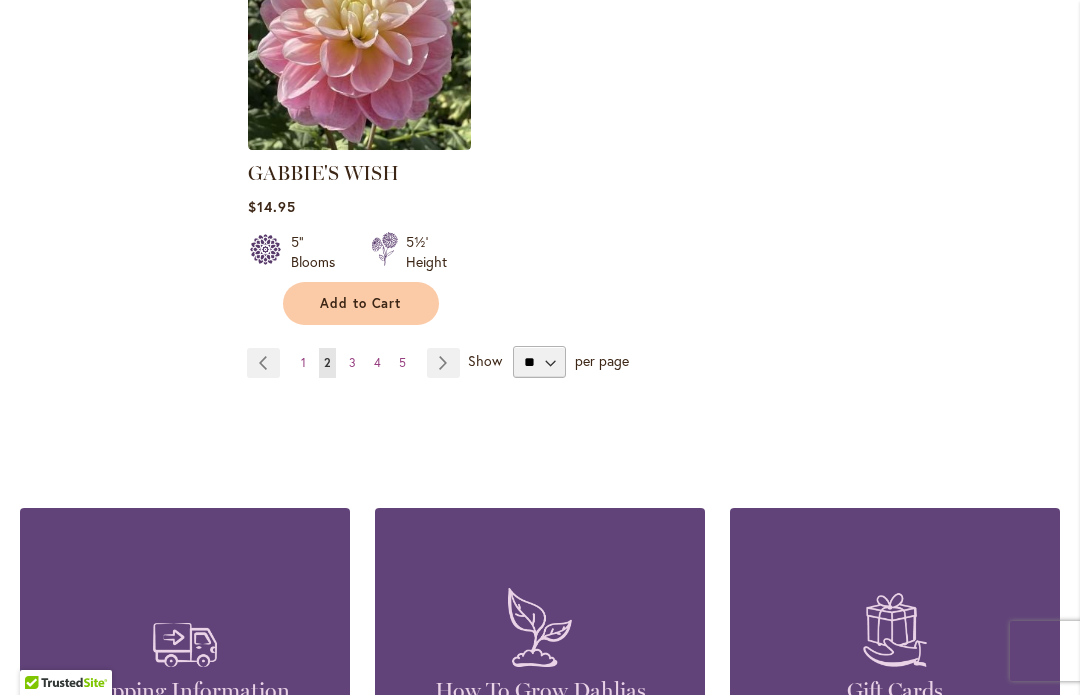 click on "Page
1" at bounding box center (303, 364) 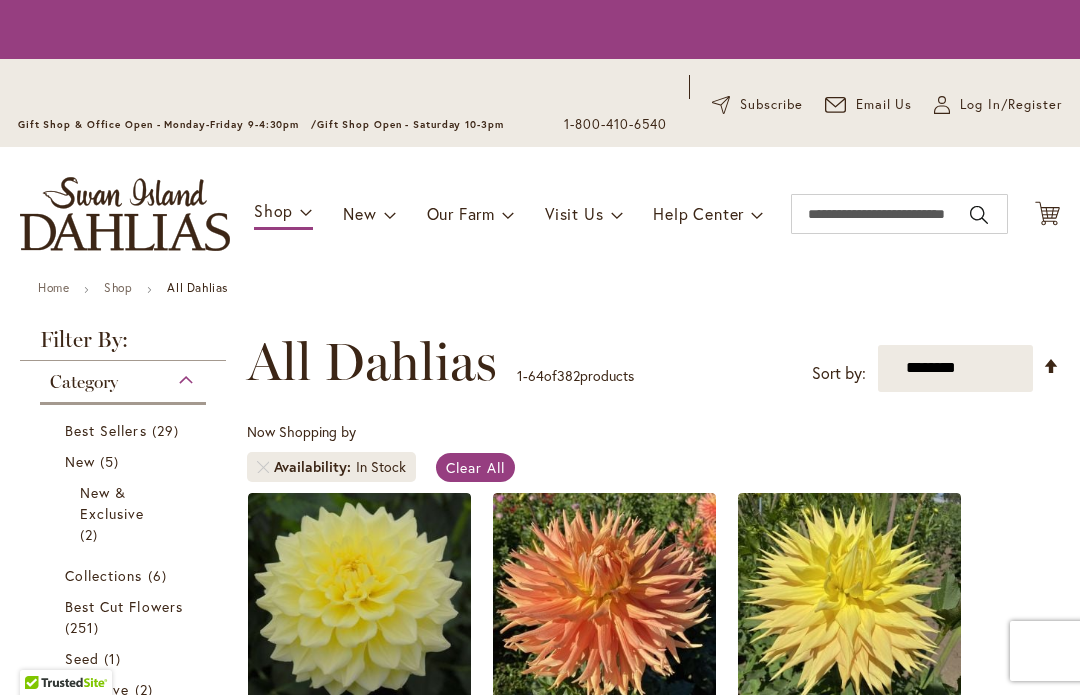 scroll, scrollTop: 1, scrollLeft: 0, axis: vertical 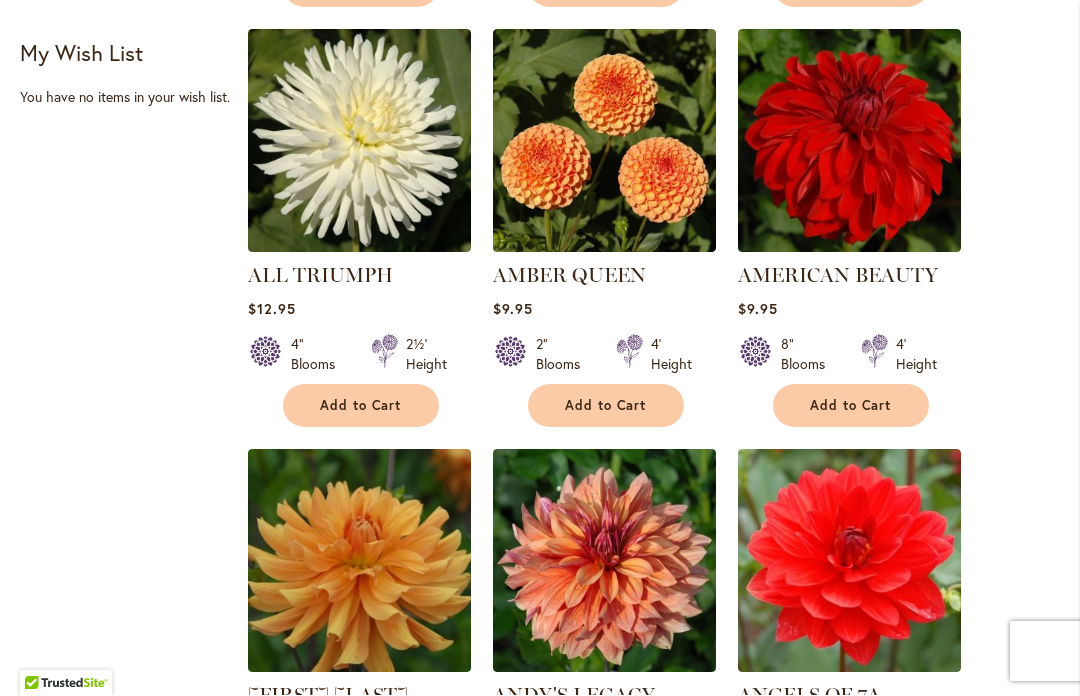 click on "Add to Cart" at bounding box center [851, 406] 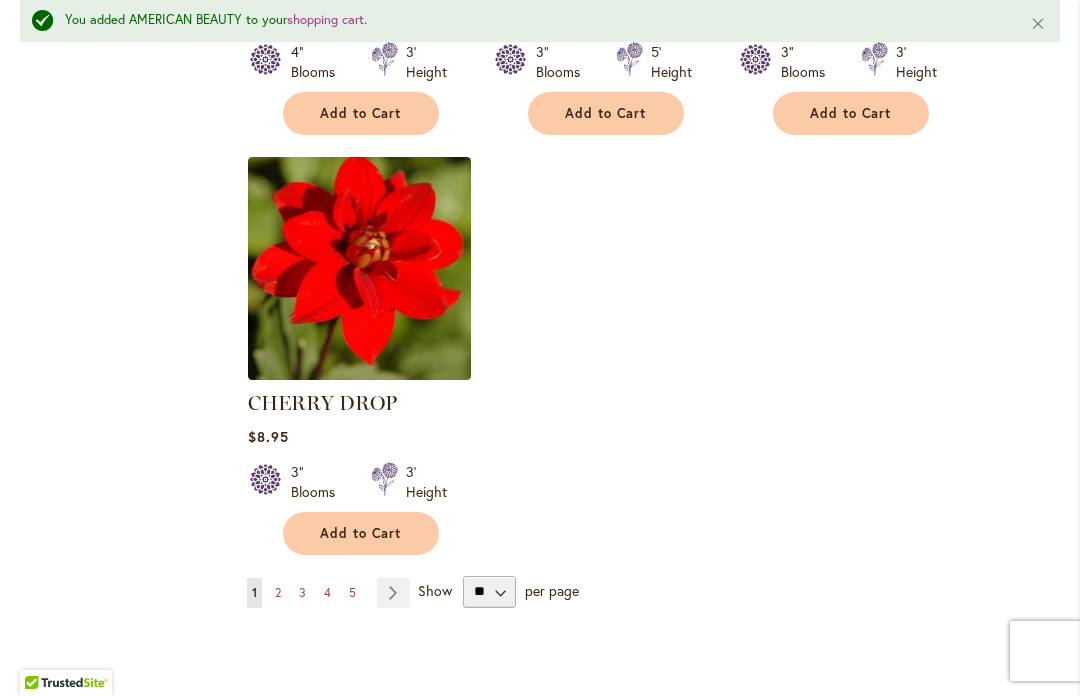 scroll, scrollTop: 9277, scrollLeft: 0, axis: vertical 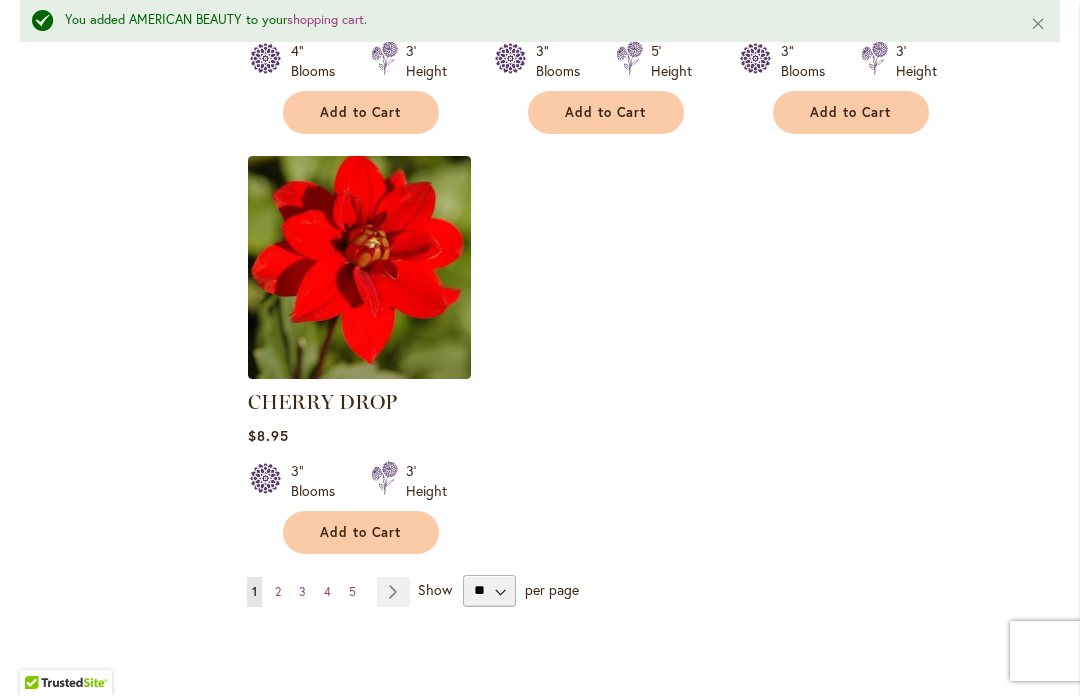 click on "Add to Cart" at bounding box center (361, 533) 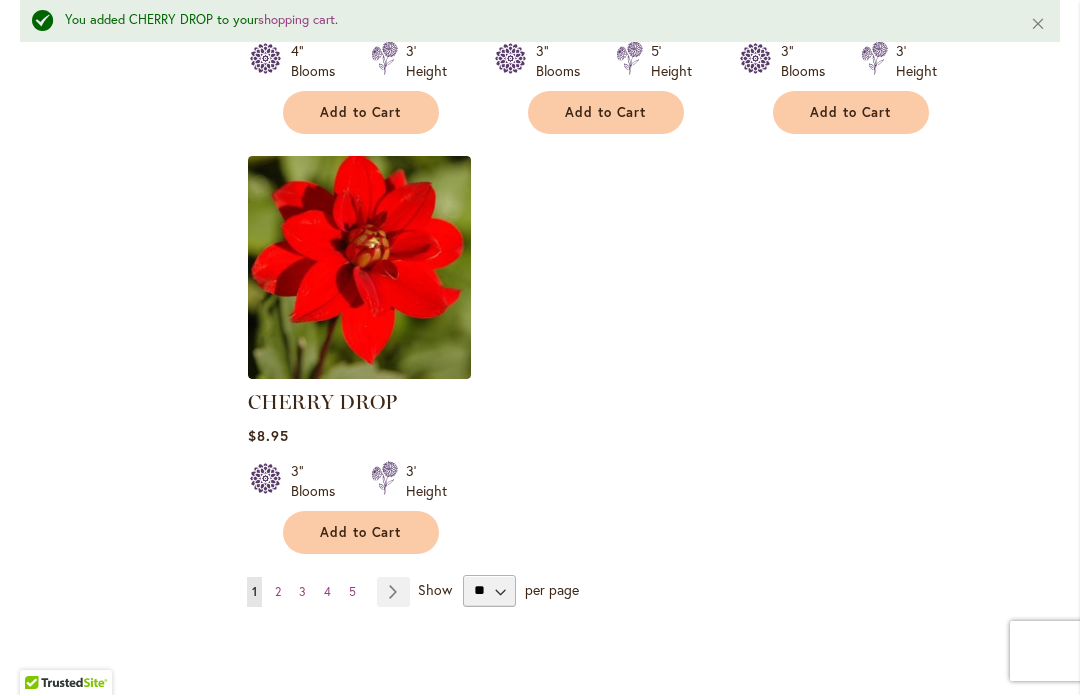 click on "3" at bounding box center [302, 592] 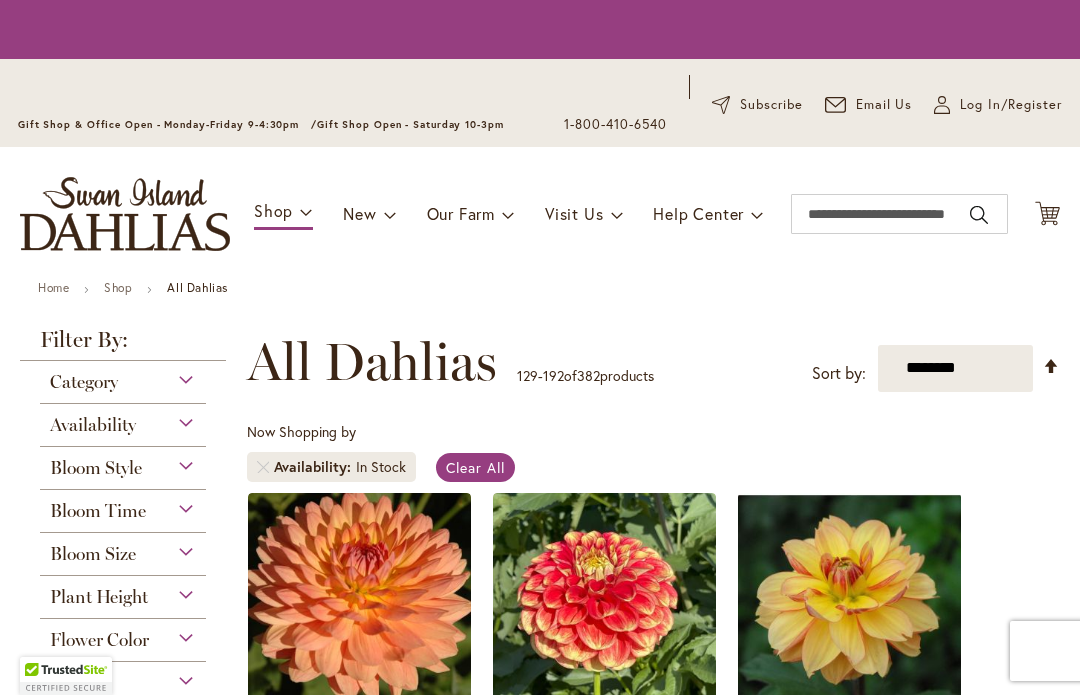 scroll, scrollTop: 1, scrollLeft: 0, axis: vertical 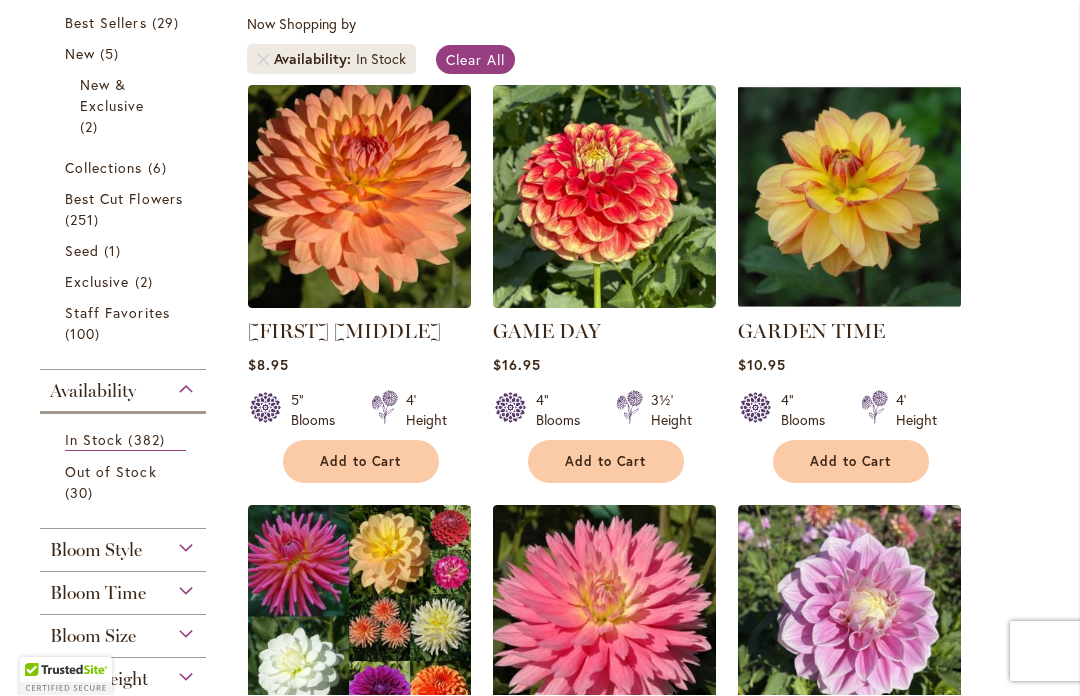 click on "Add to Cart" at bounding box center (851, 462) 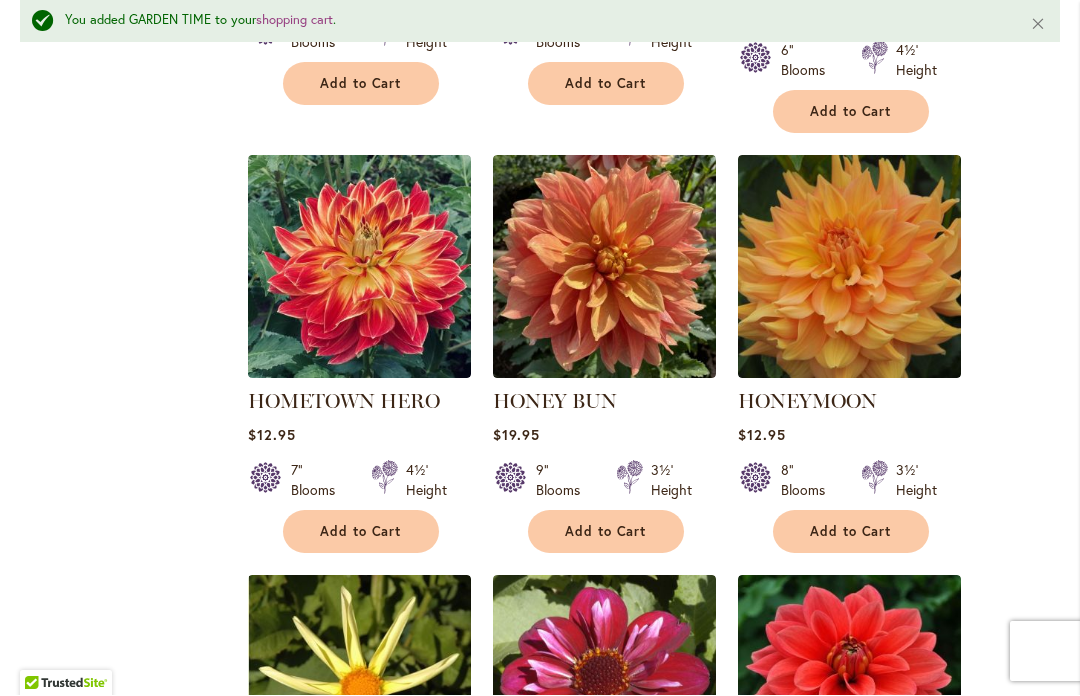 scroll, scrollTop: 5156, scrollLeft: 0, axis: vertical 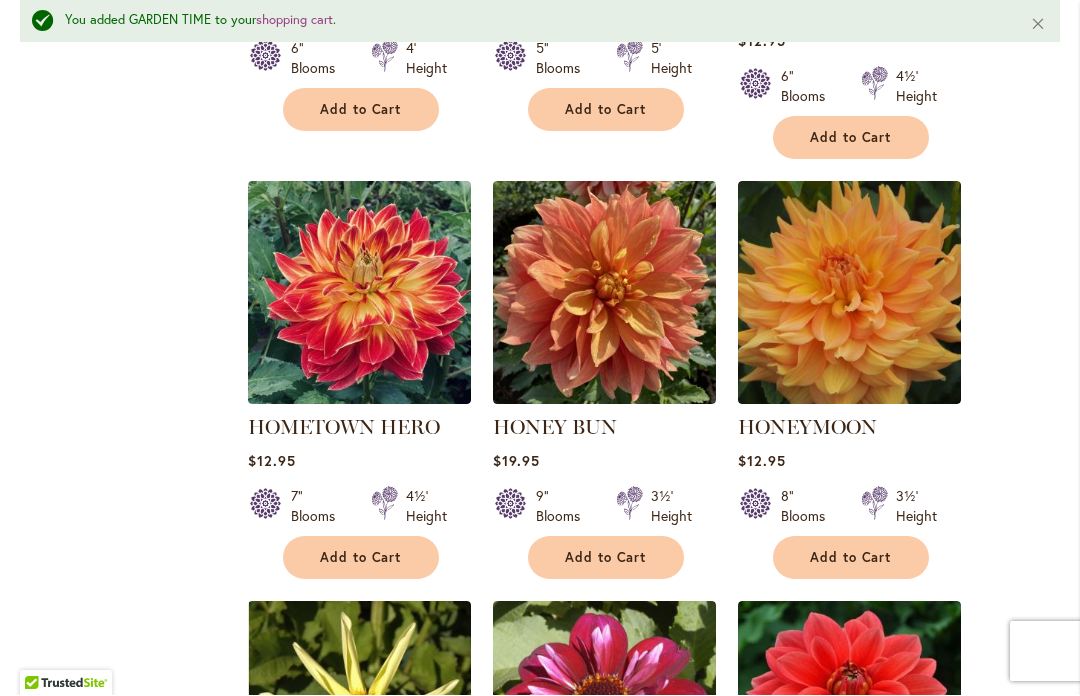 click at bounding box center (359, 293) 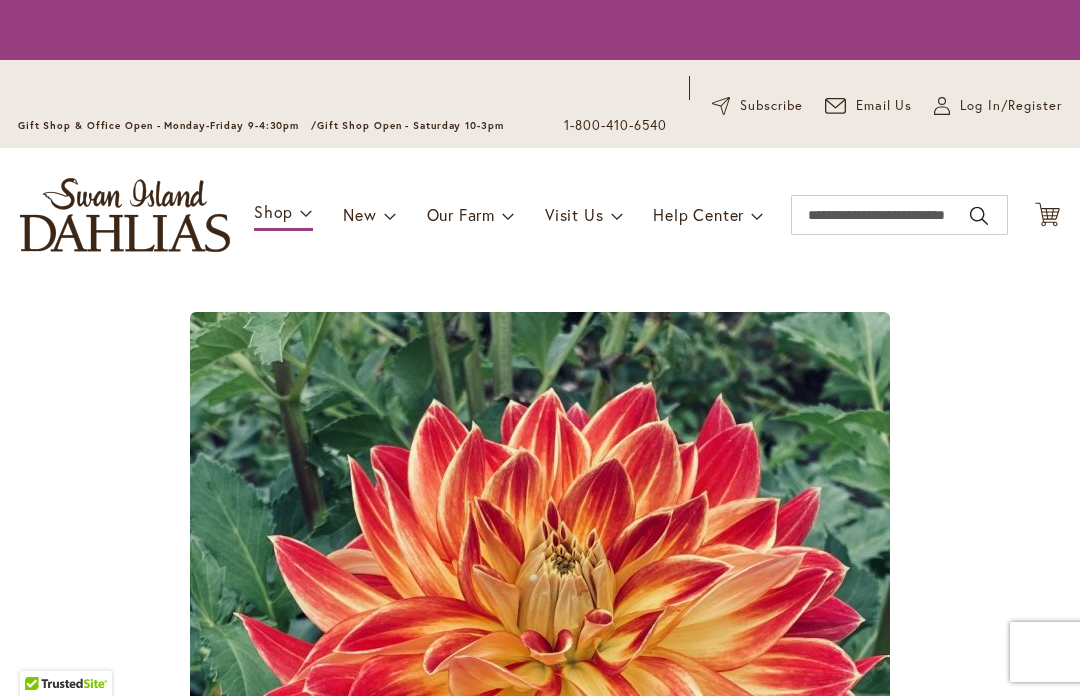 scroll, scrollTop: 0, scrollLeft: 0, axis: both 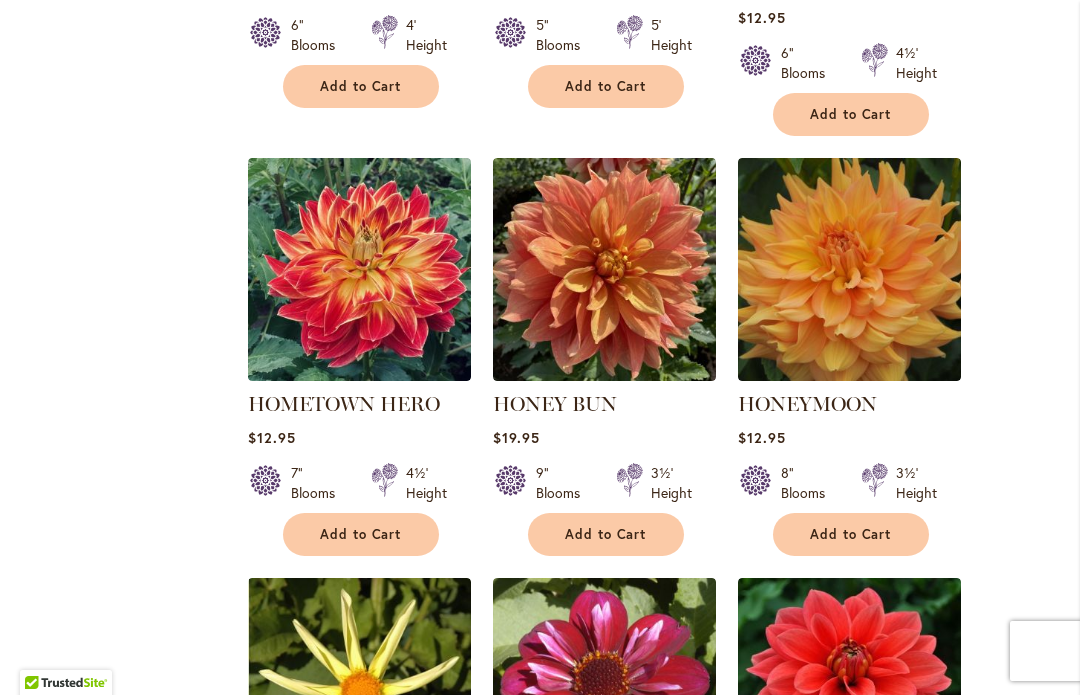click on "Add to Cart" at bounding box center [361, 535] 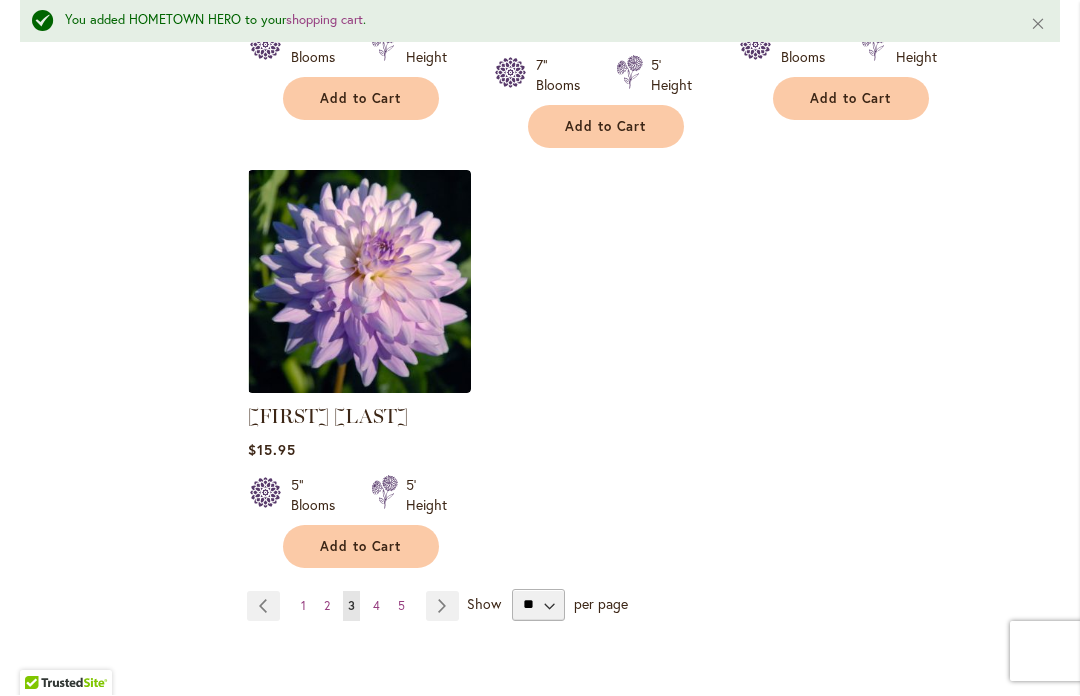 scroll, scrollTop: 9416, scrollLeft: 0, axis: vertical 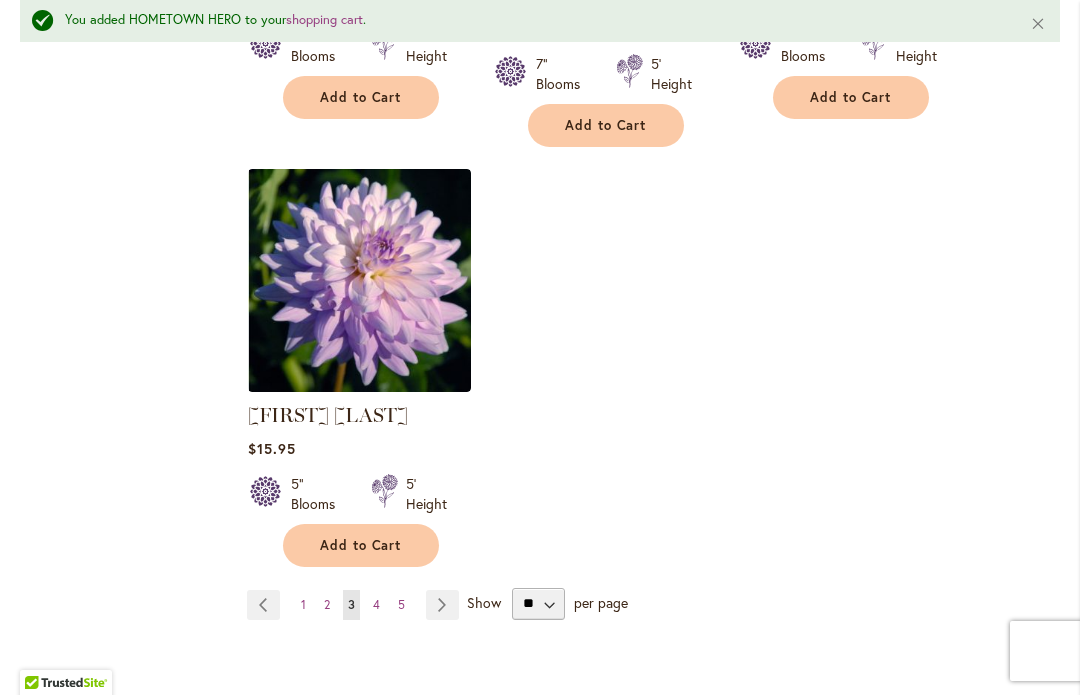 click on "Page
4" at bounding box center [376, 606] 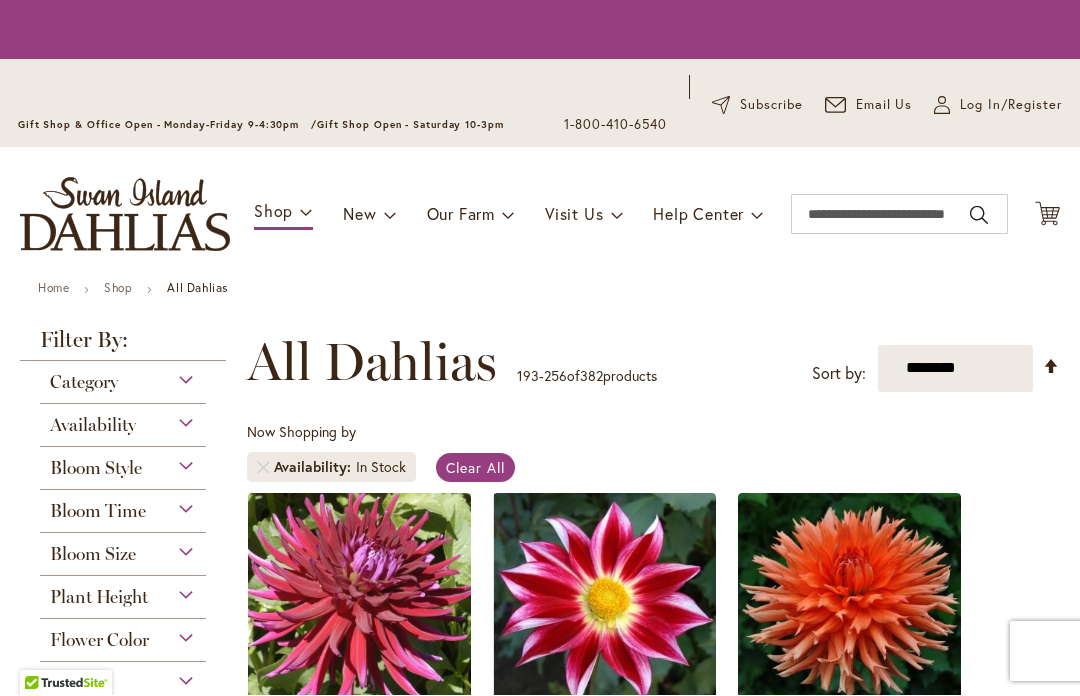 scroll, scrollTop: 1, scrollLeft: 0, axis: vertical 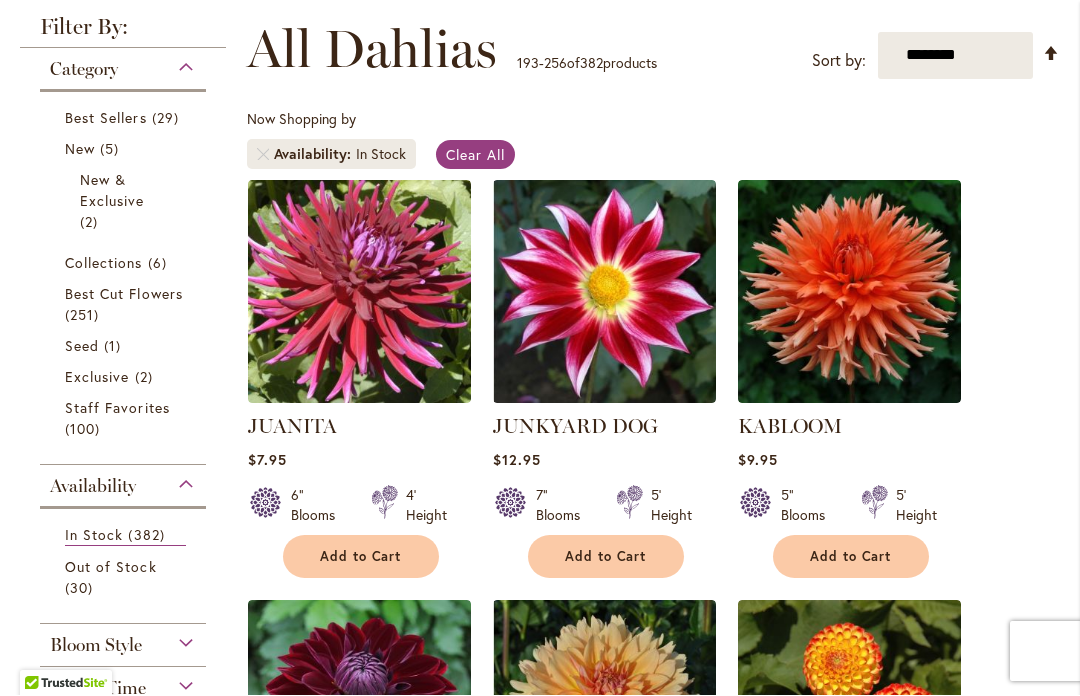click at bounding box center (849, 292) 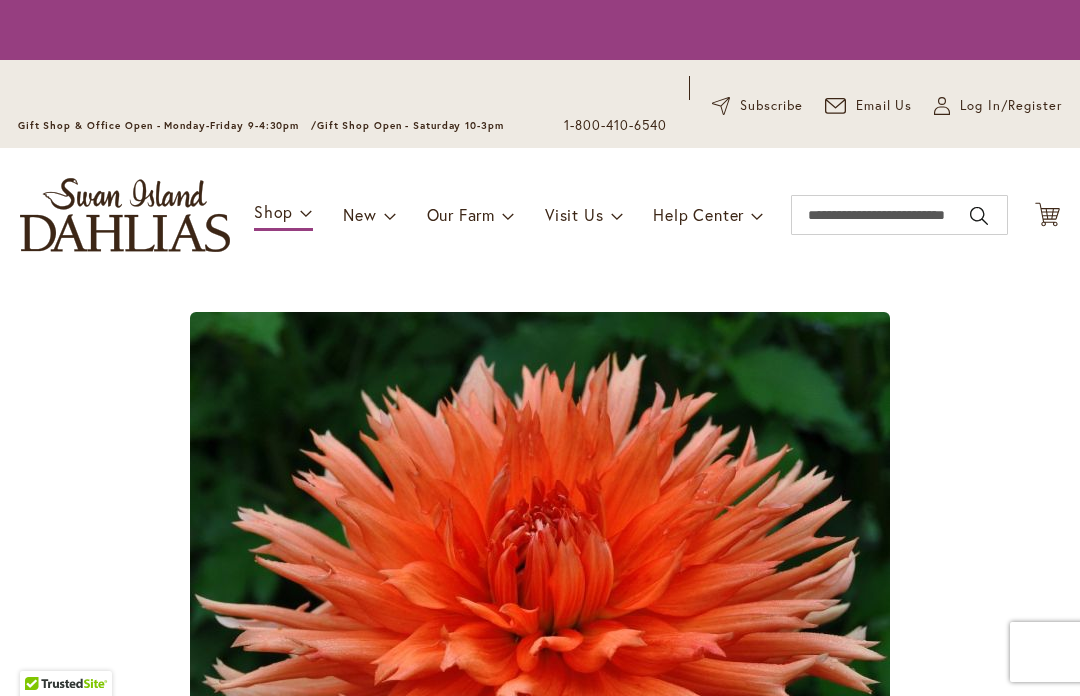 scroll, scrollTop: 0, scrollLeft: 0, axis: both 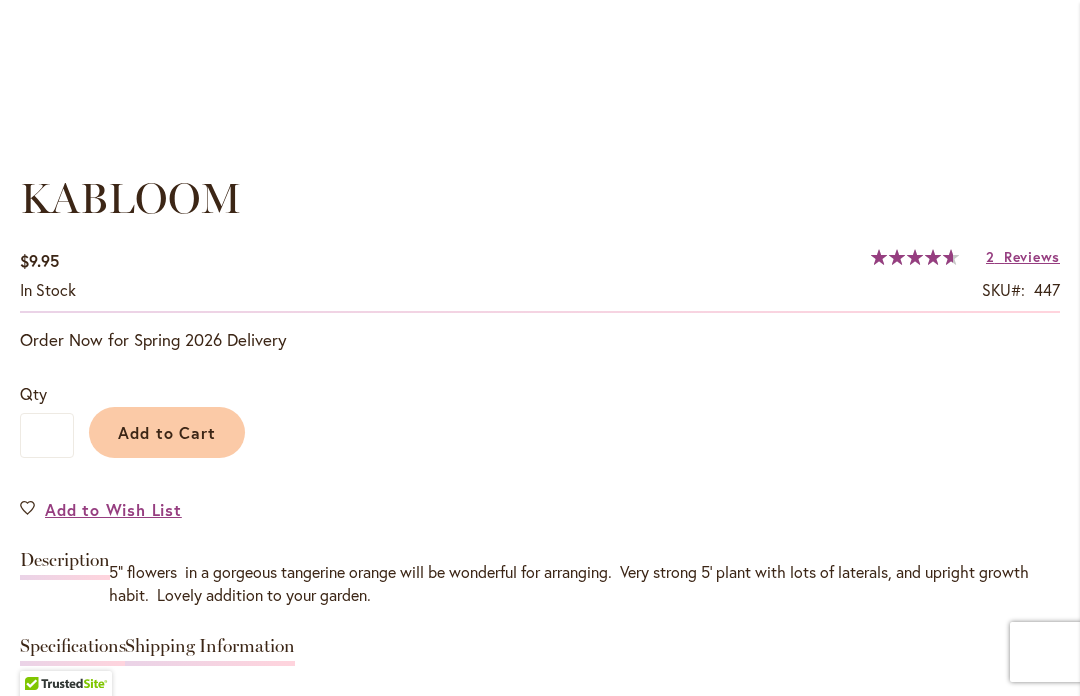 click on "Reviews" at bounding box center [1032, 256] 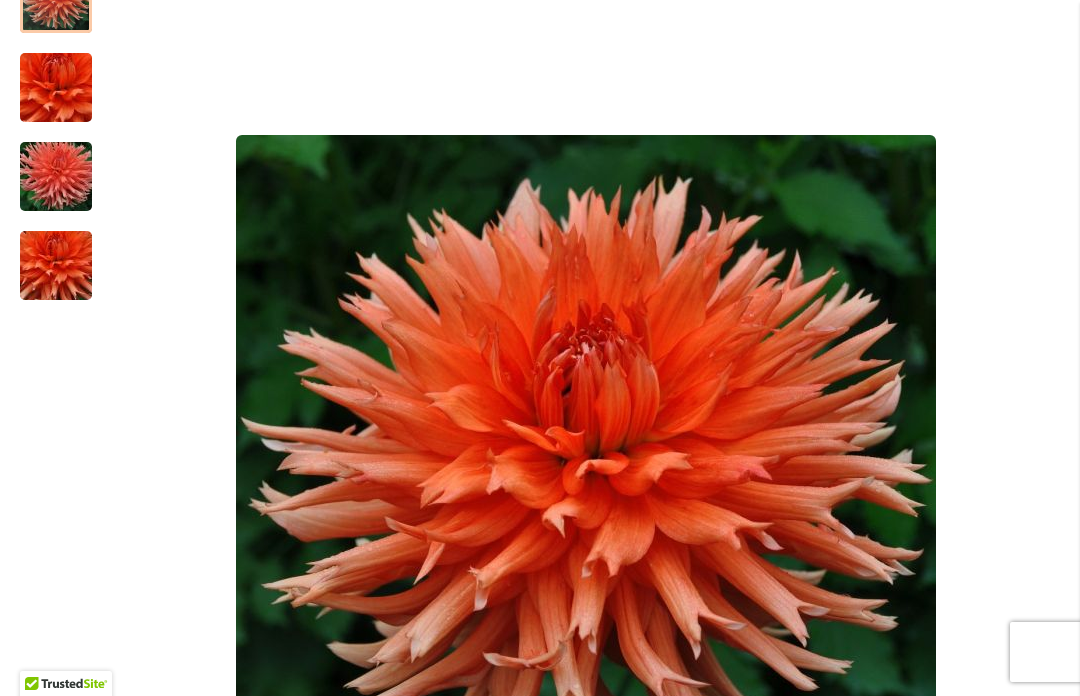 scroll, scrollTop: 155, scrollLeft: 0, axis: vertical 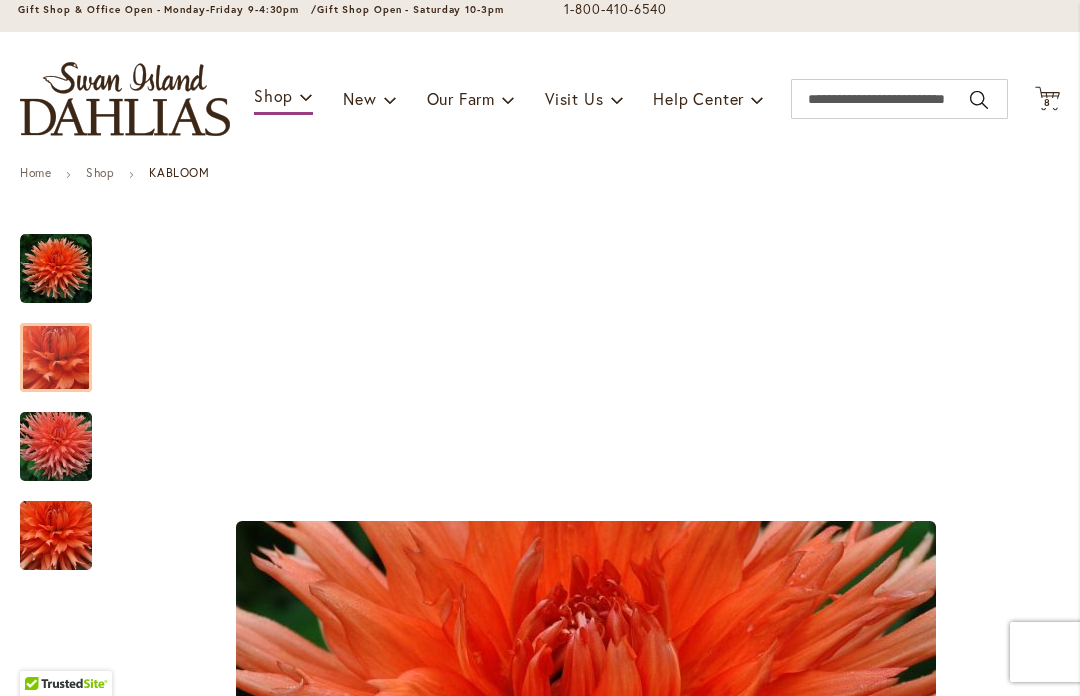 click at bounding box center (56, 358) 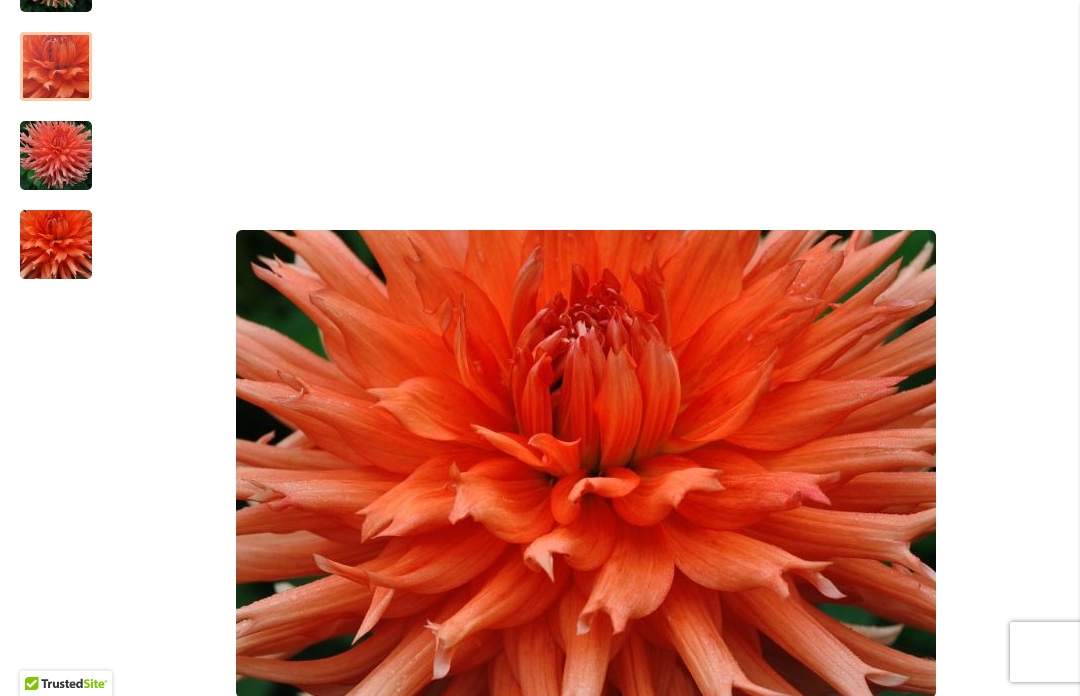 scroll, scrollTop: 470, scrollLeft: 0, axis: vertical 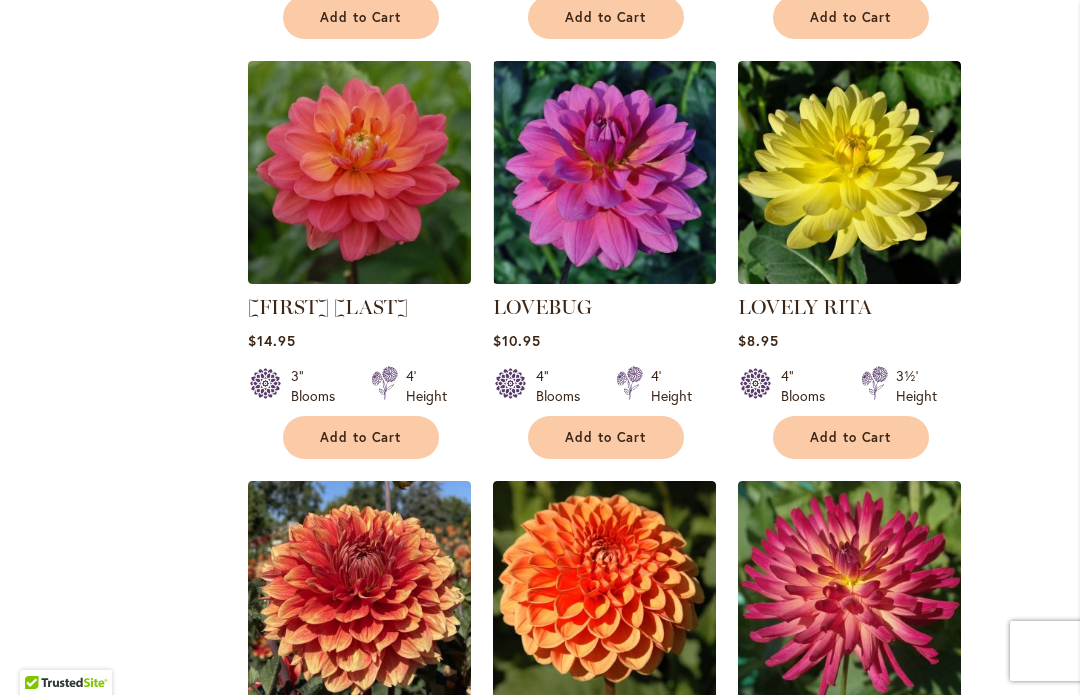 click on "Add to Cart" at bounding box center [851, 438] 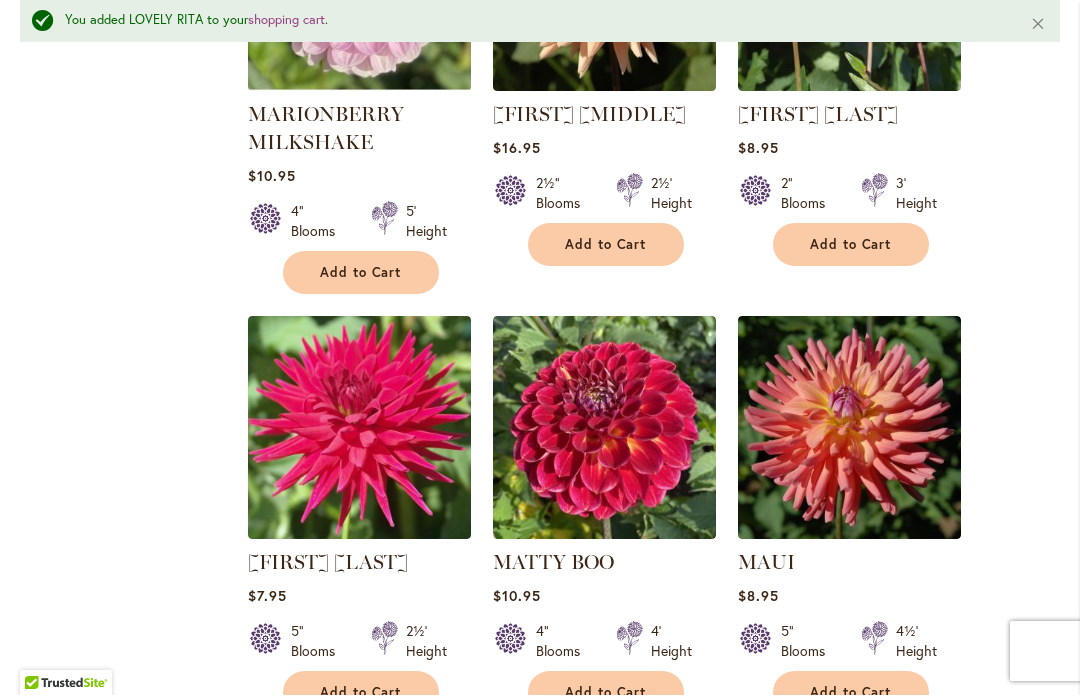scroll, scrollTop: 6753, scrollLeft: 0, axis: vertical 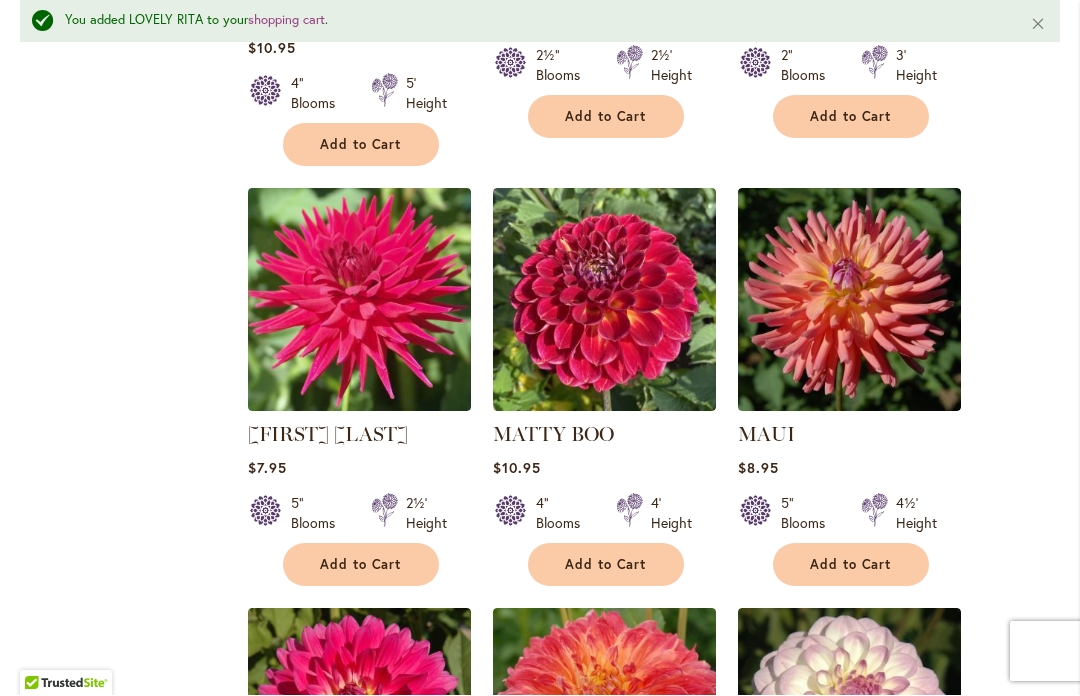 click at bounding box center (359, 300) 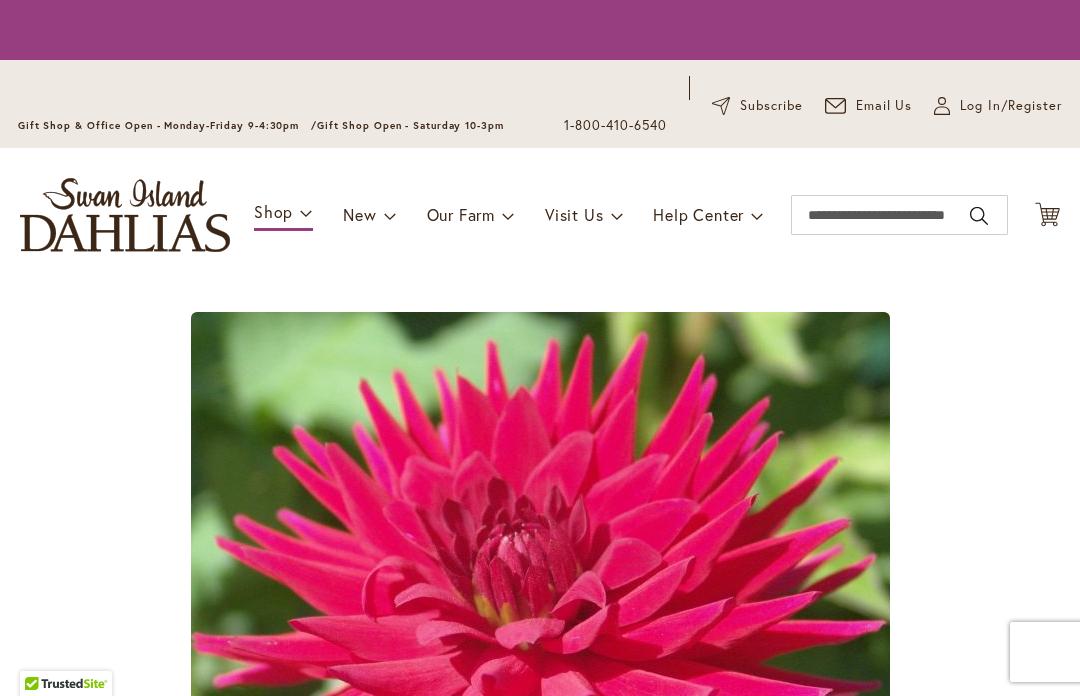 scroll, scrollTop: 0, scrollLeft: 0, axis: both 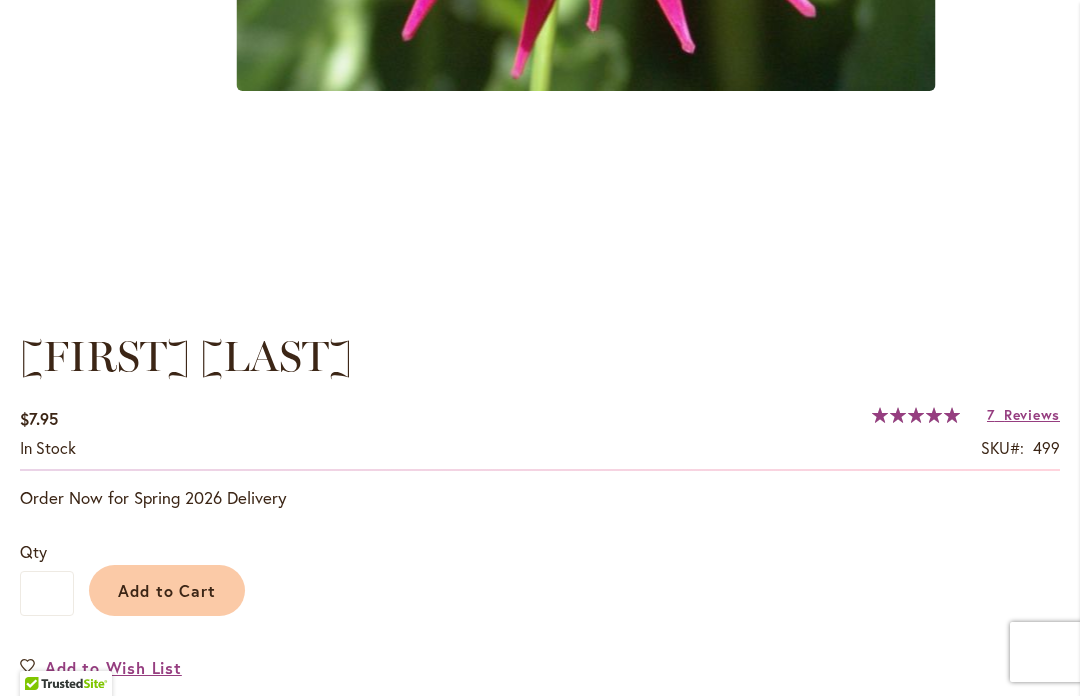click on "Reviews" at bounding box center (1032, 414) 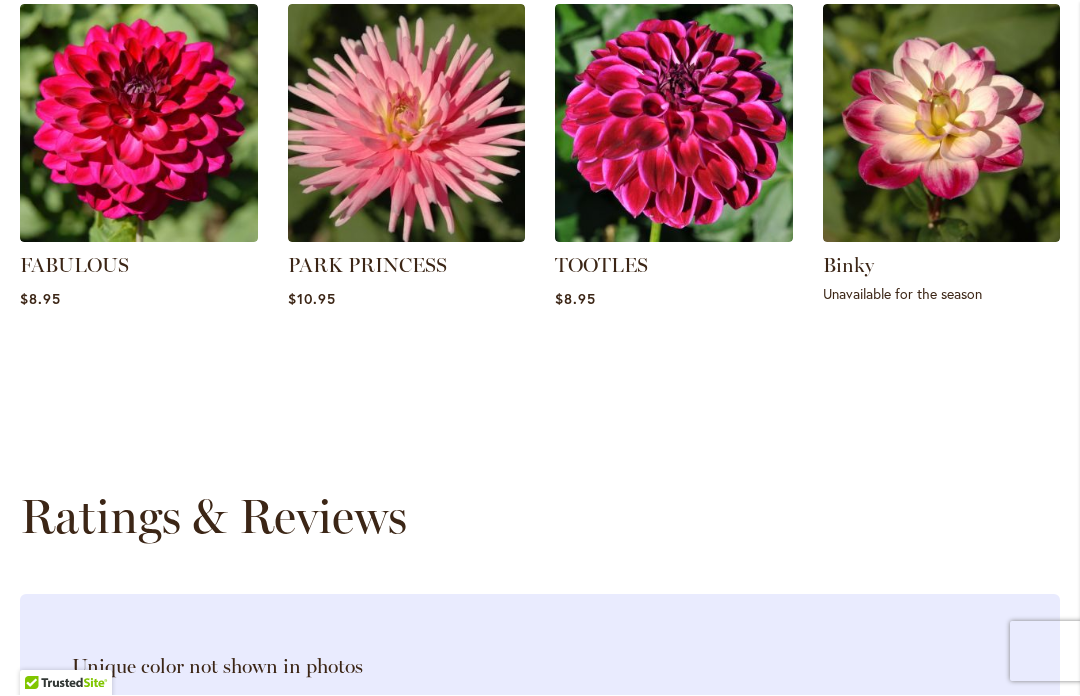 scroll, scrollTop: 2682, scrollLeft: 0, axis: vertical 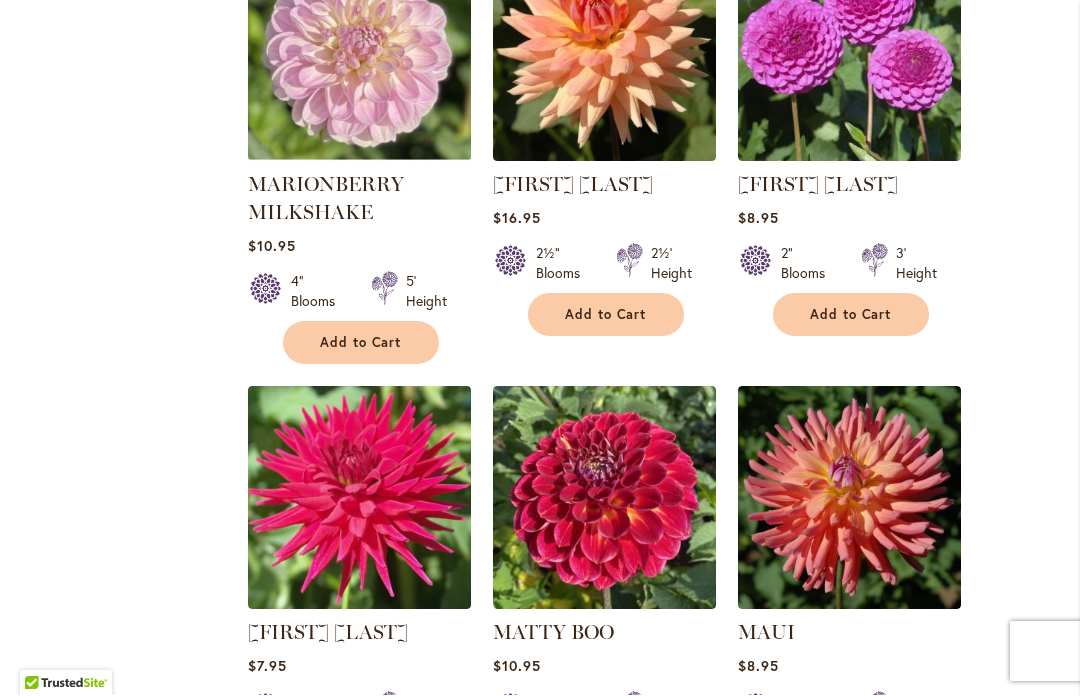 click at bounding box center [359, 498] 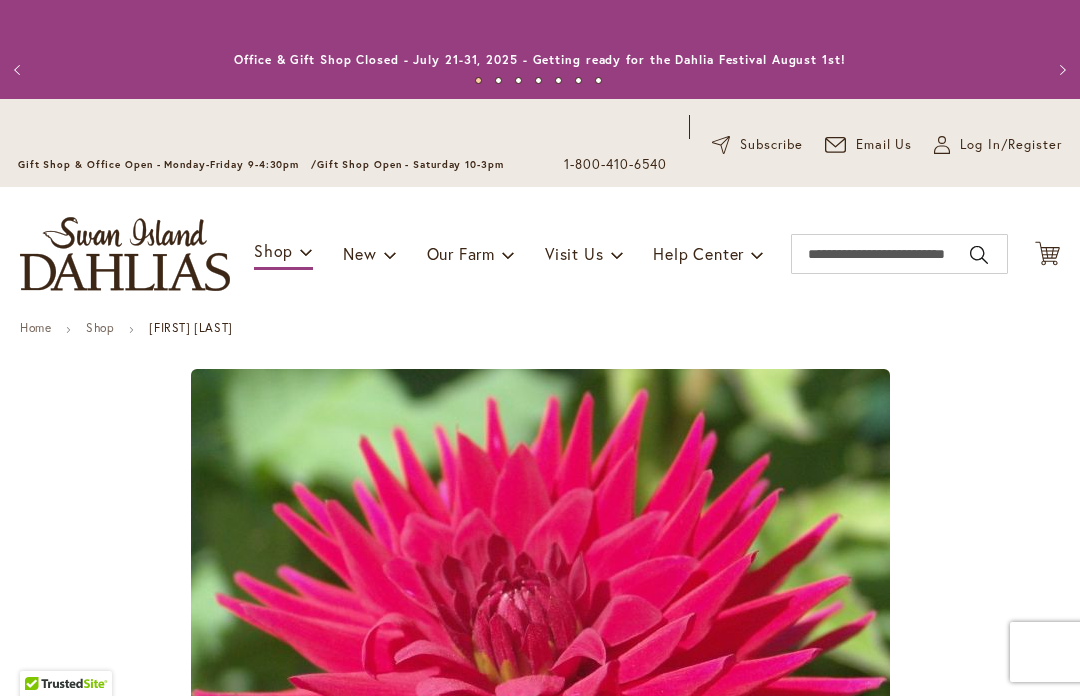 scroll, scrollTop: 0, scrollLeft: 0, axis: both 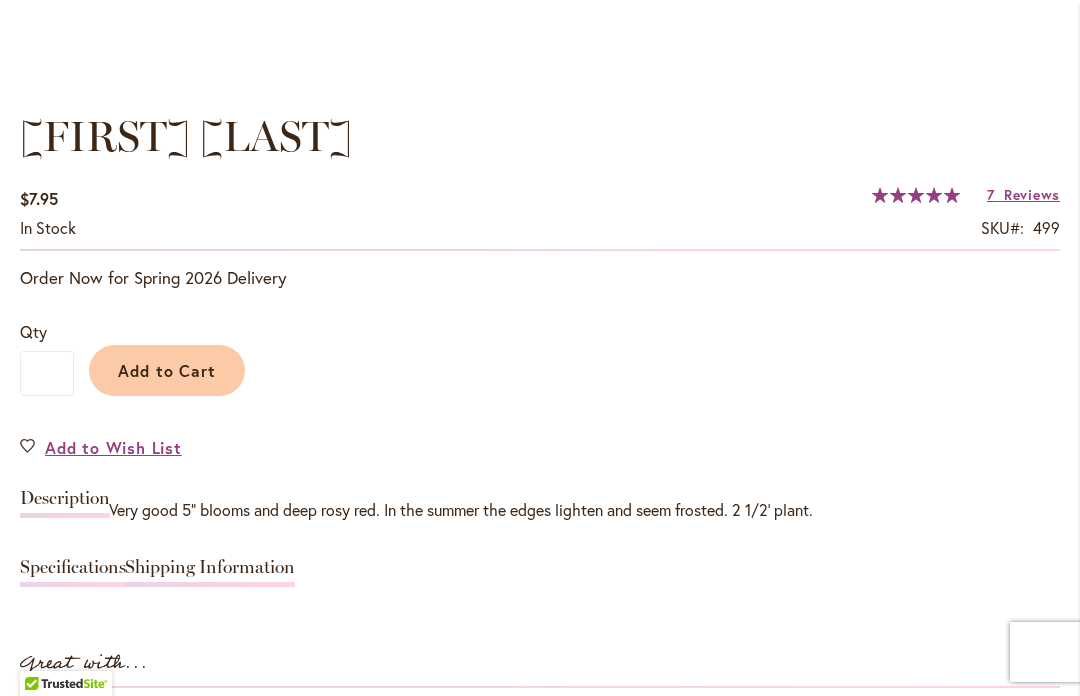 click on "Add to Cart" at bounding box center [167, 370] 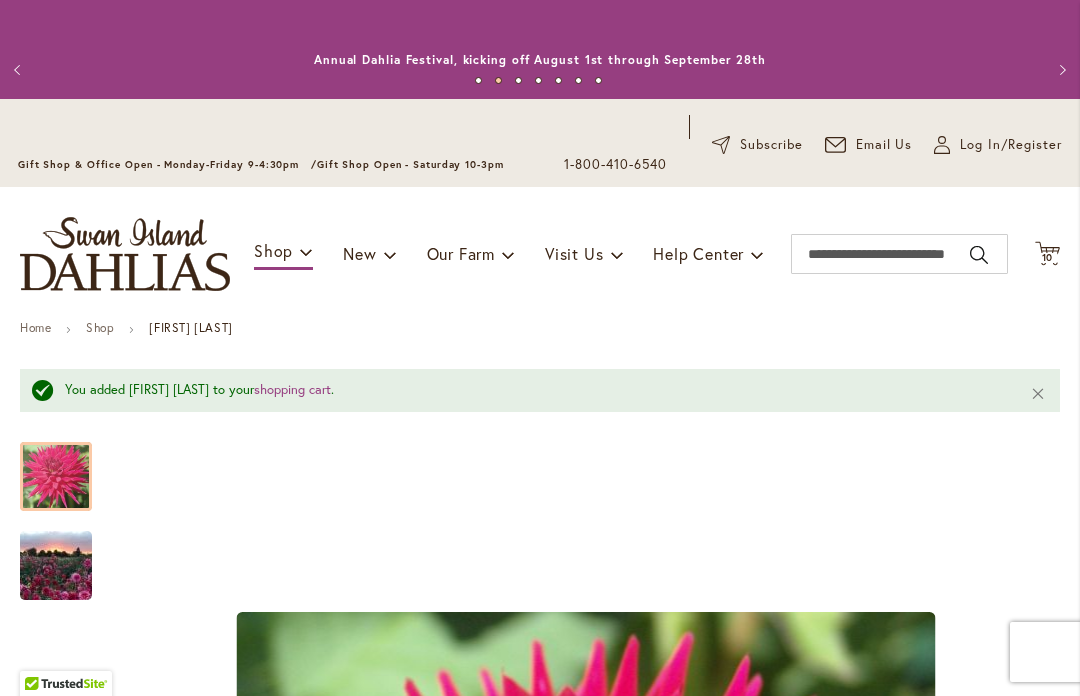 scroll, scrollTop: 0, scrollLeft: 0, axis: both 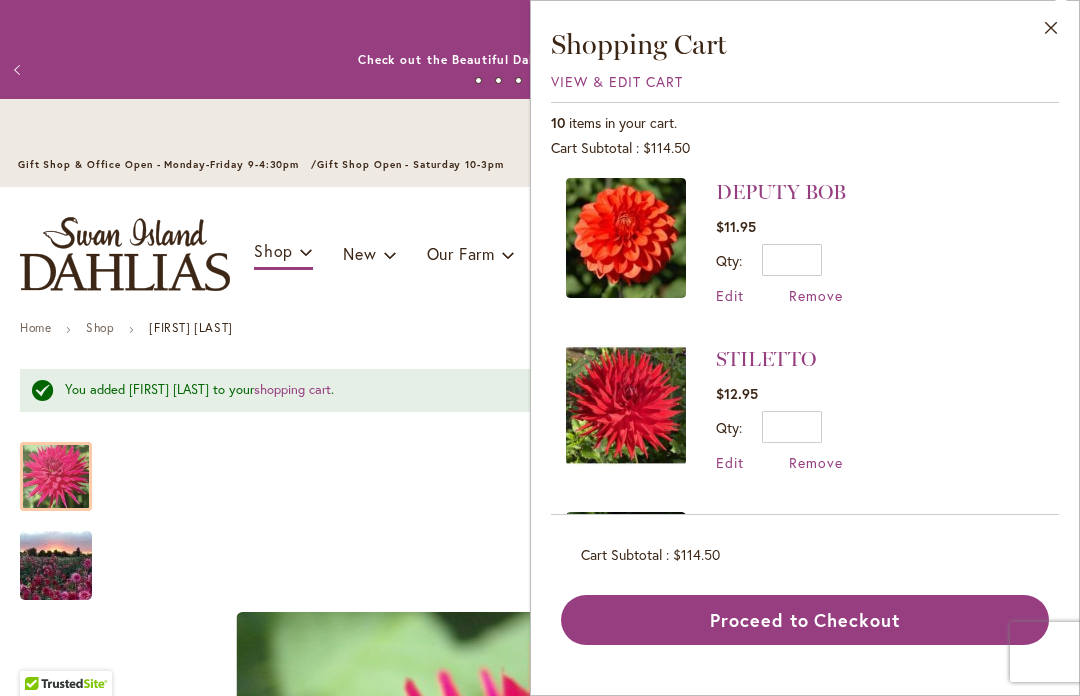 click on "Remove" at bounding box center (816, 462) 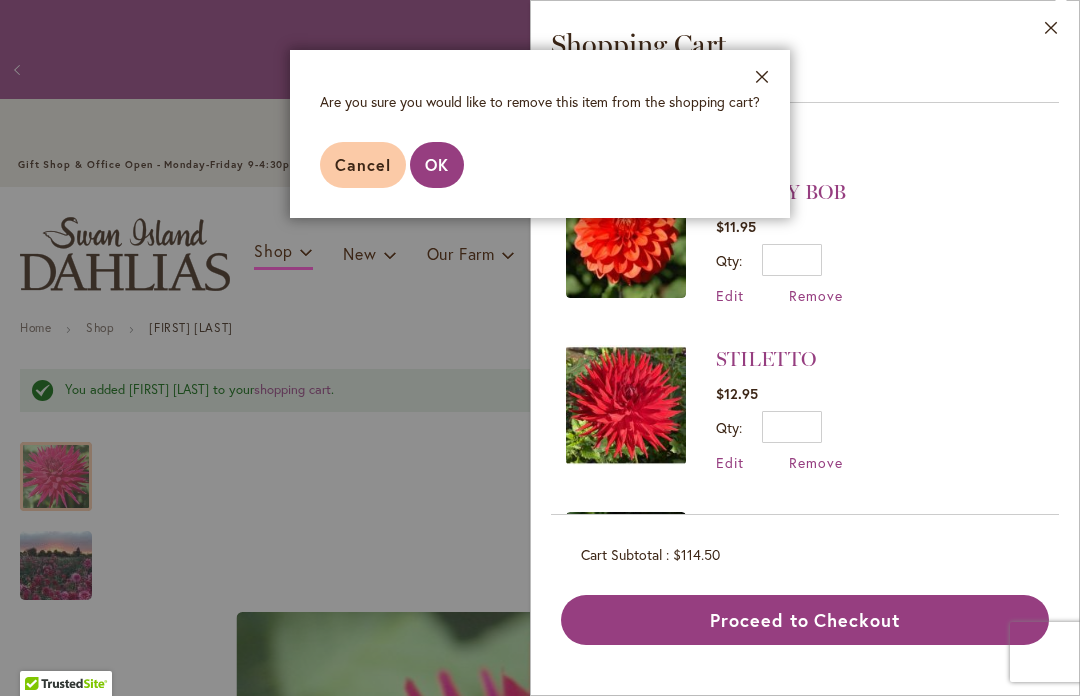 click on "OK" at bounding box center [437, 164] 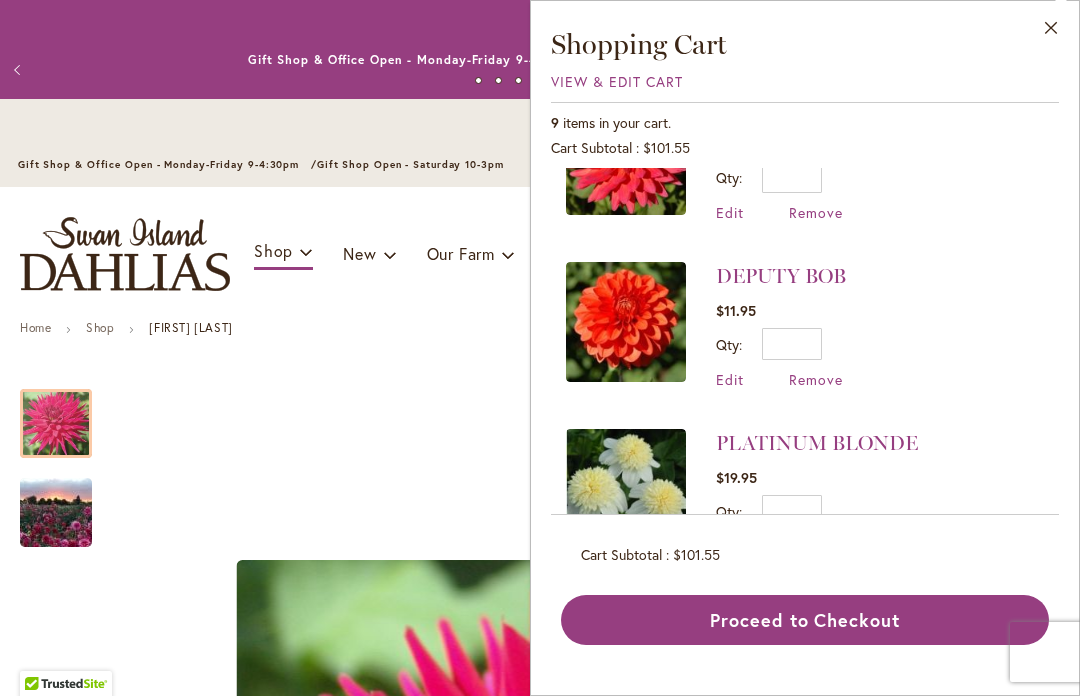 scroll, scrollTop: 1089, scrollLeft: 0, axis: vertical 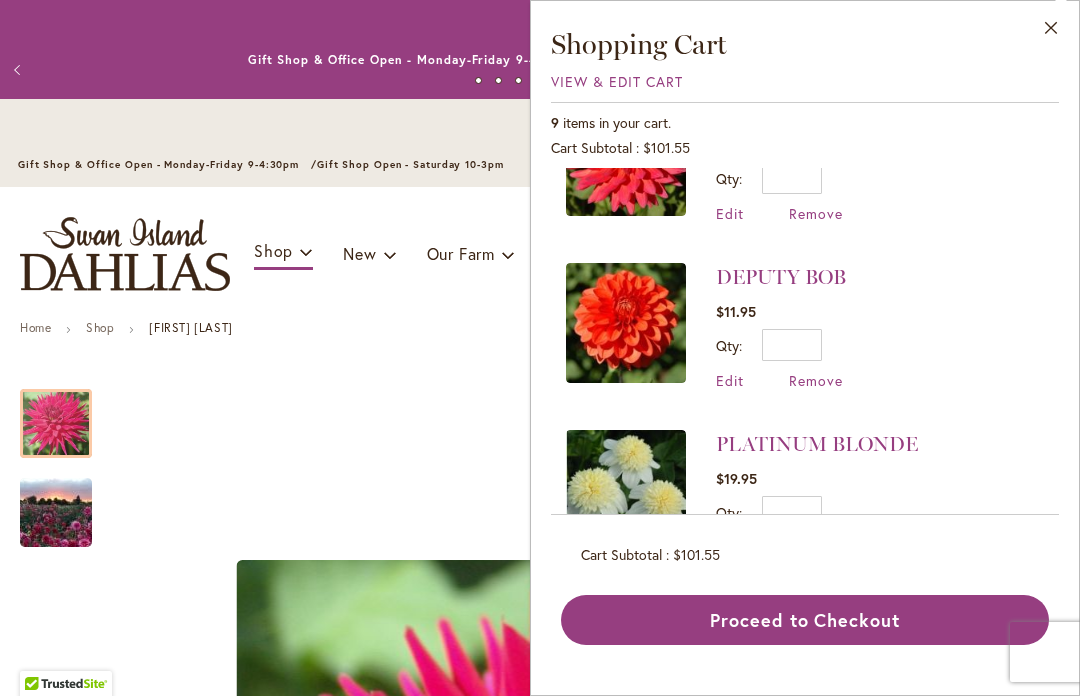 click on "Proceed to Checkout" at bounding box center [805, 620] 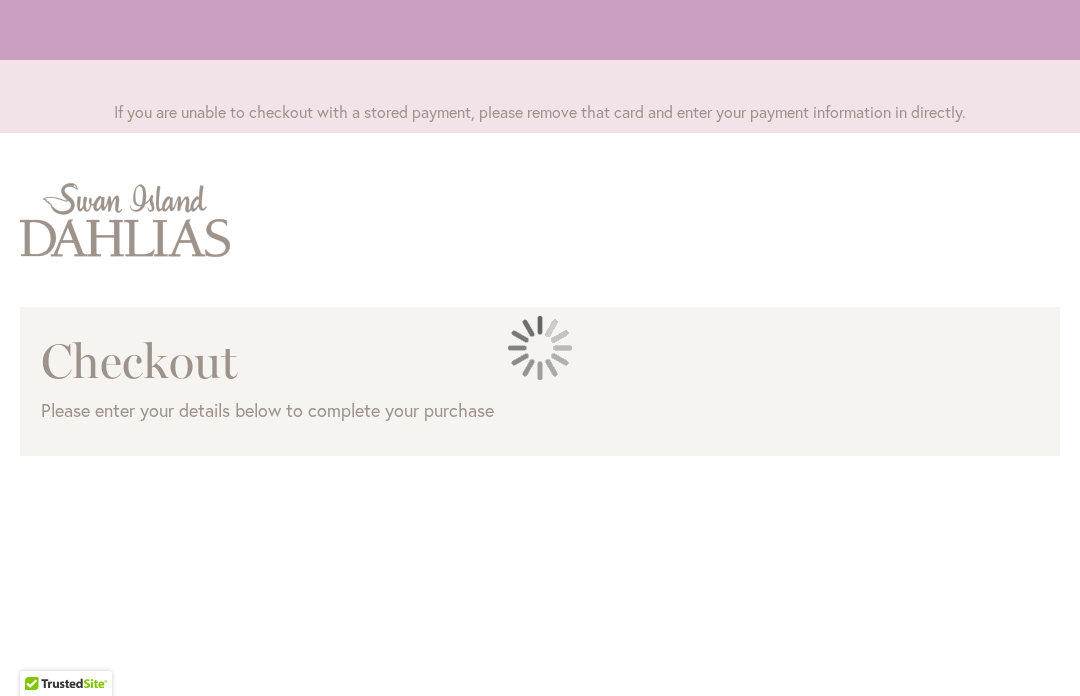 scroll, scrollTop: 0, scrollLeft: 0, axis: both 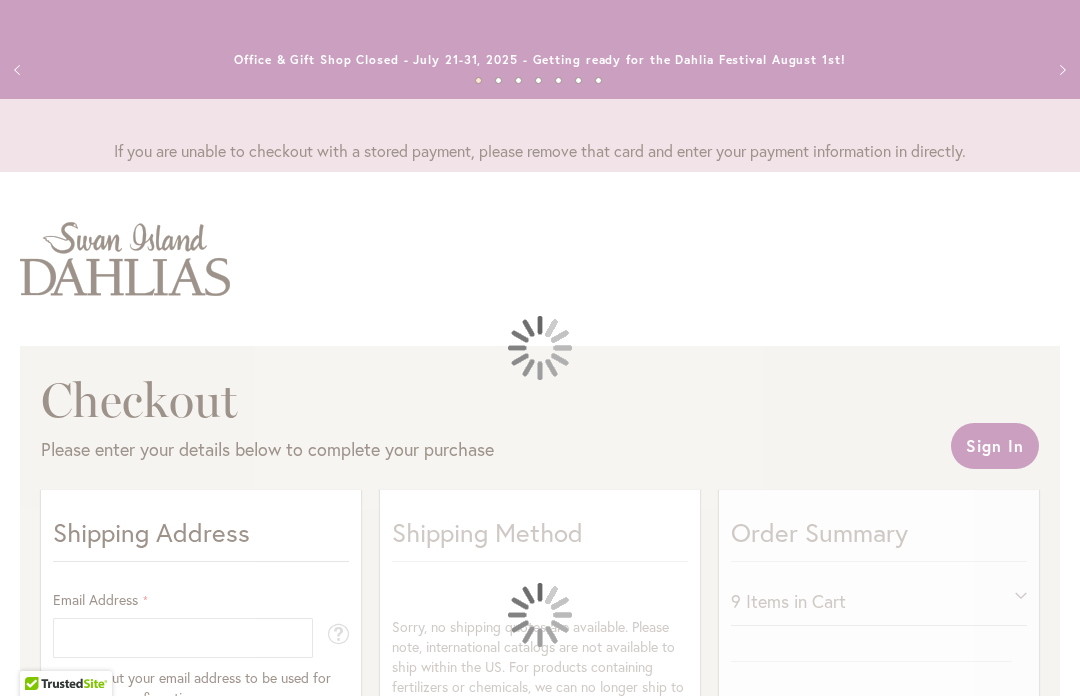 select on "**" 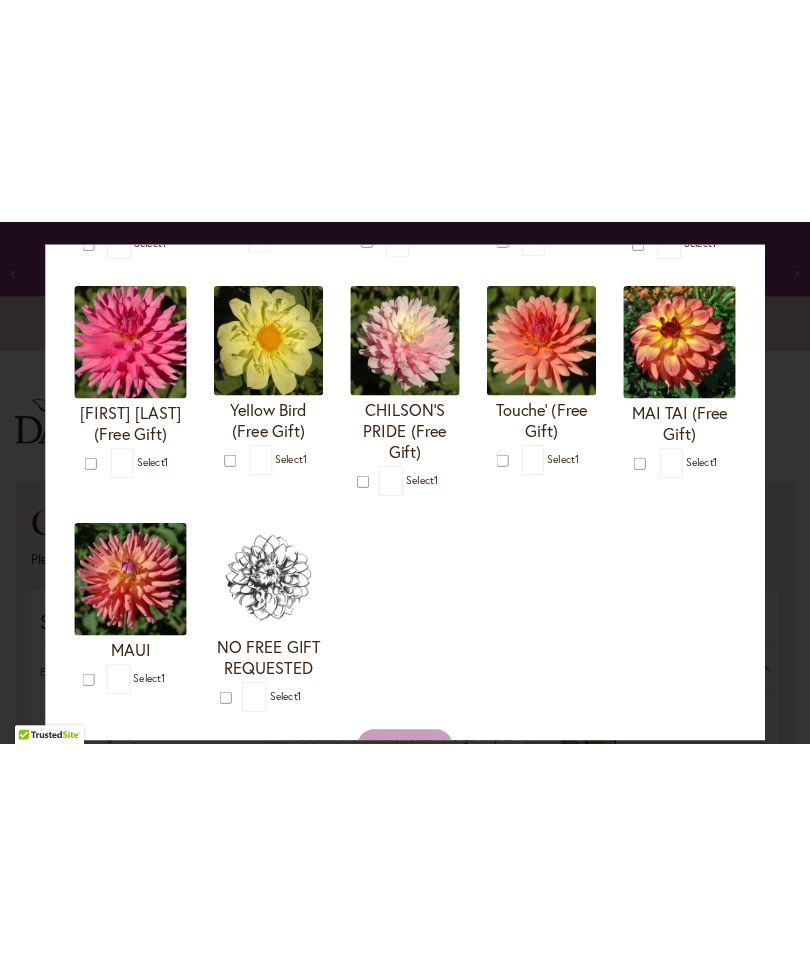 scroll, scrollTop: 700, scrollLeft: 0, axis: vertical 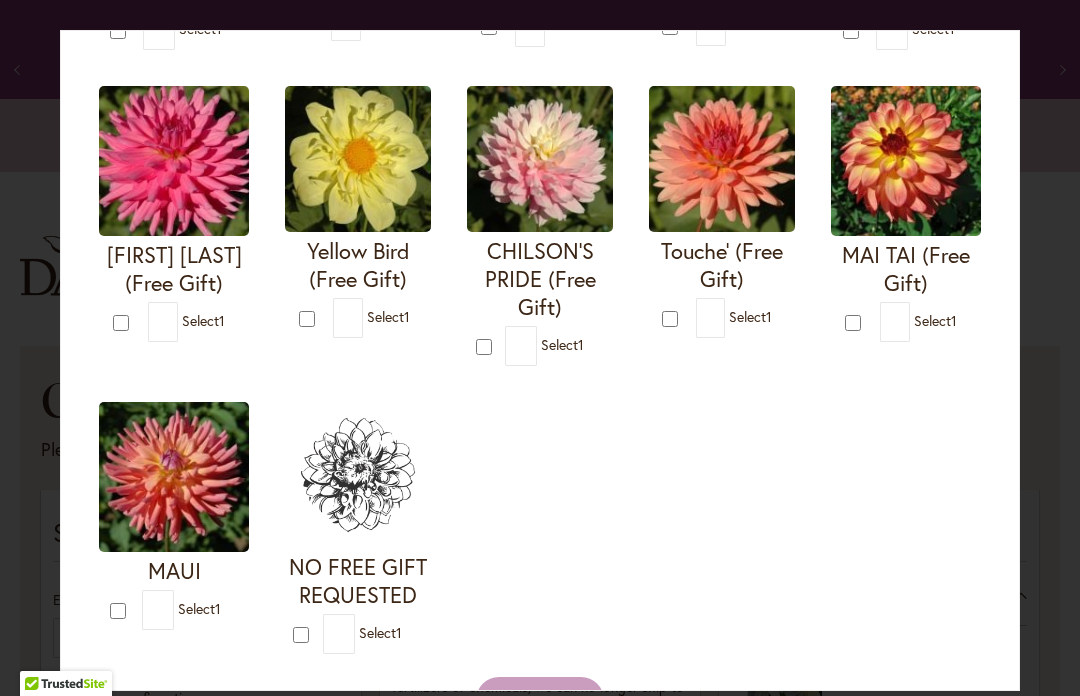 type on "*" 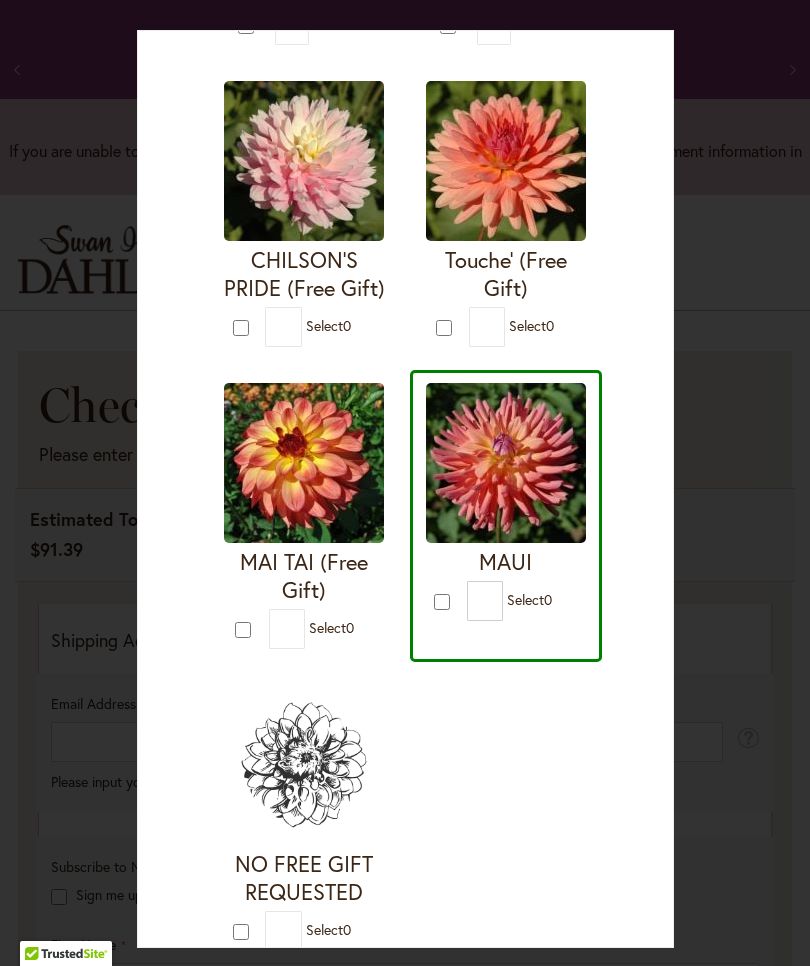 scroll, scrollTop: 1913, scrollLeft: 0, axis: vertical 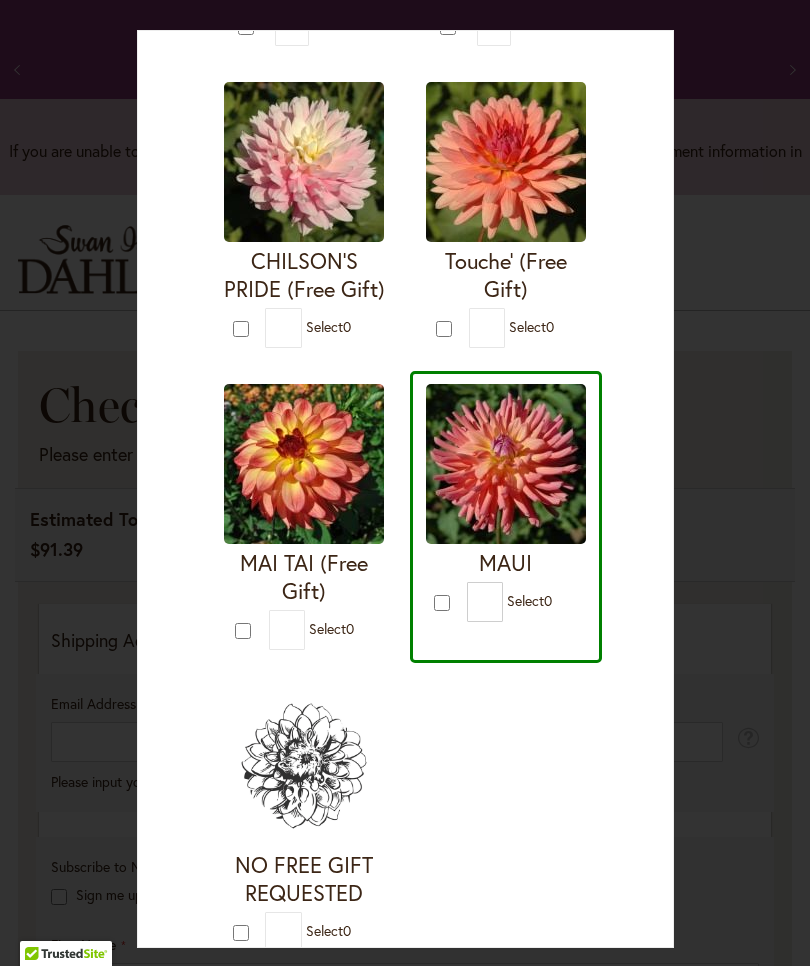click on "Add to Cart" at bounding box center (405, 998) 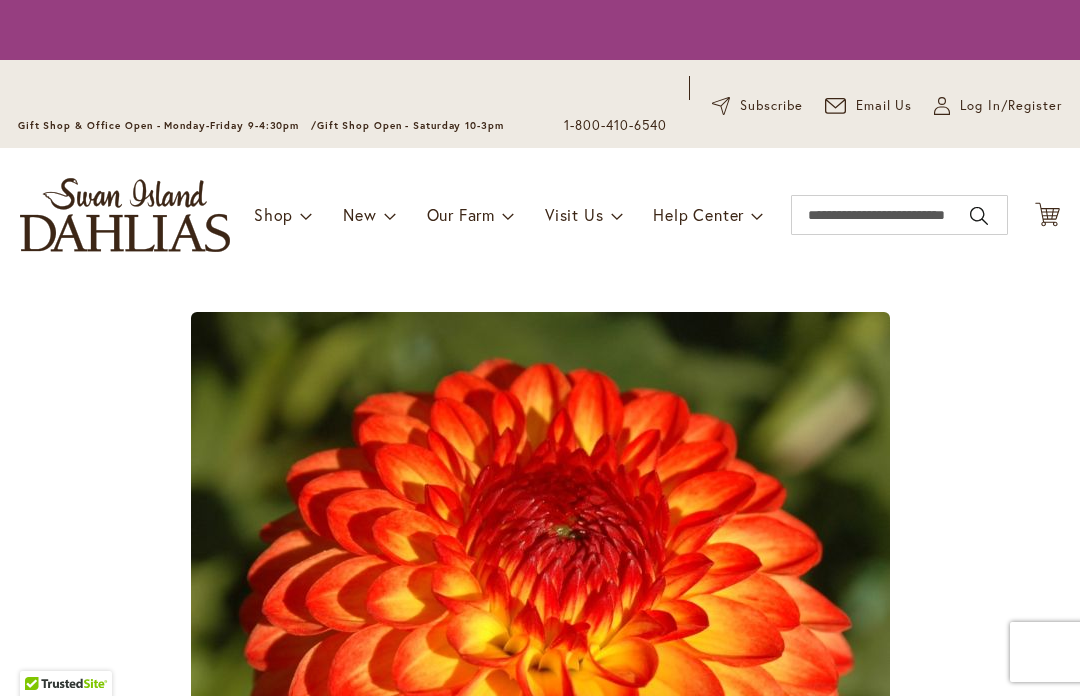 scroll, scrollTop: 0, scrollLeft: 0, axis: both 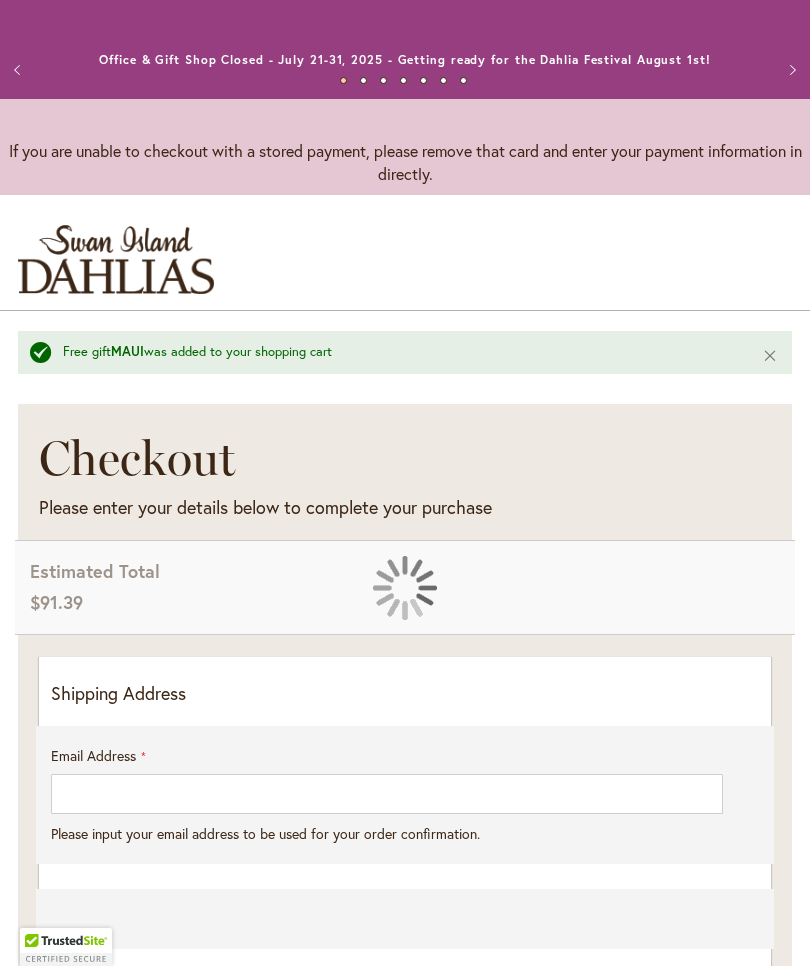 select on "**" 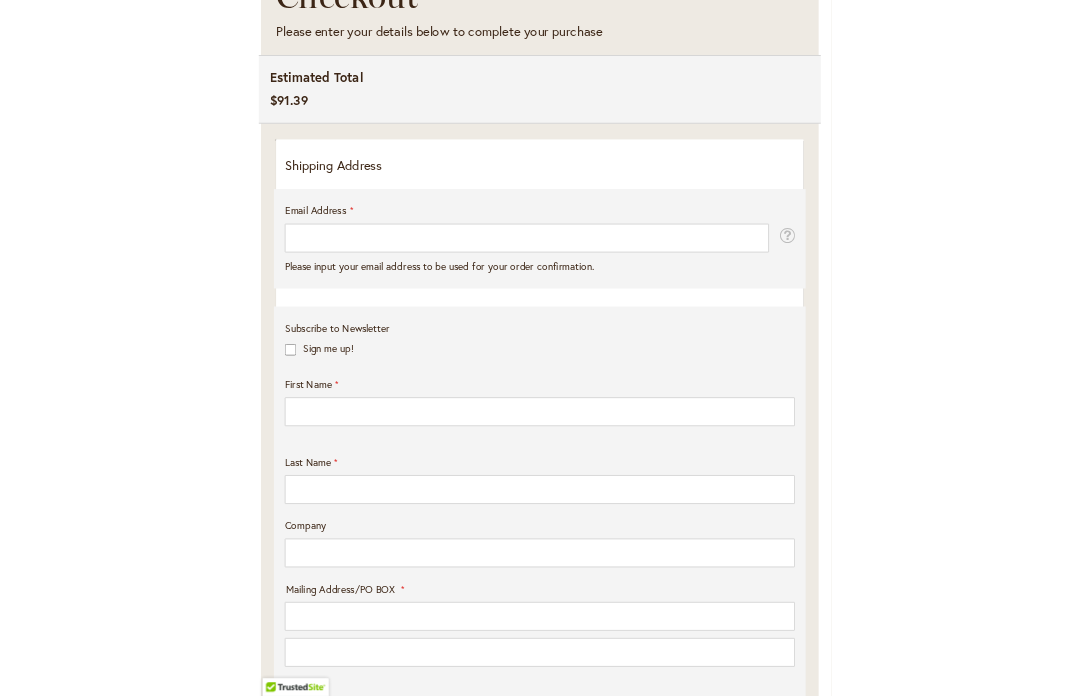 scroll, scrollTop: 0, scrollLeft: 0, axis: both 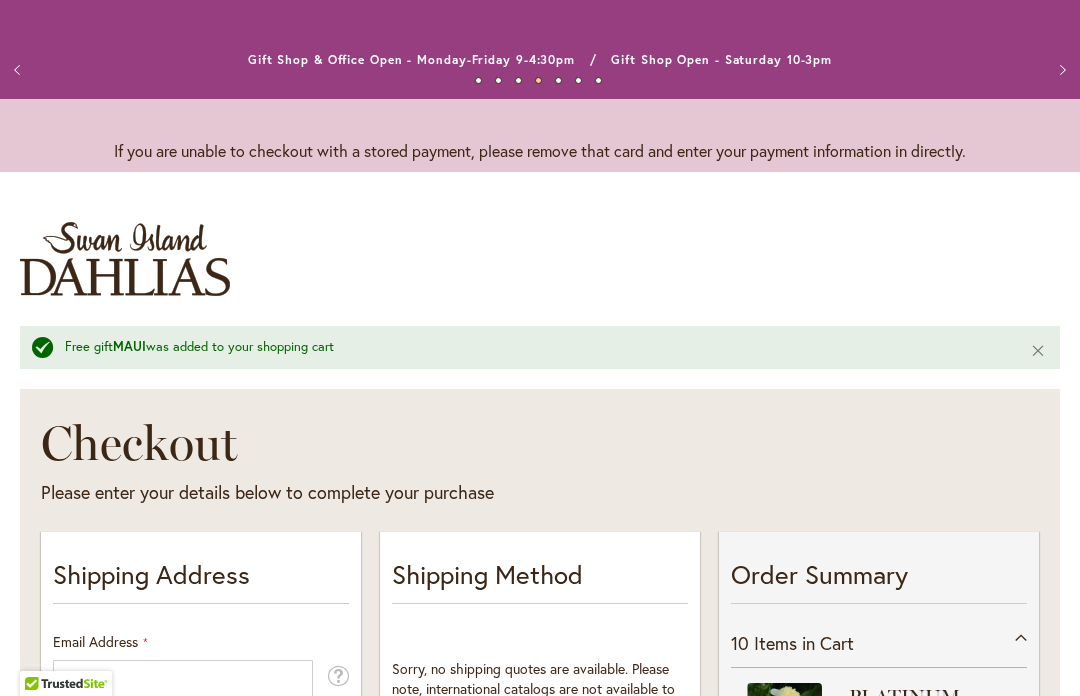 click on "Gift Shop & Office Open - Monday-Friday 9-4:30pm   /   Gift Shop Open - Saturday 10-3pm" at bounding box center (540, 60) 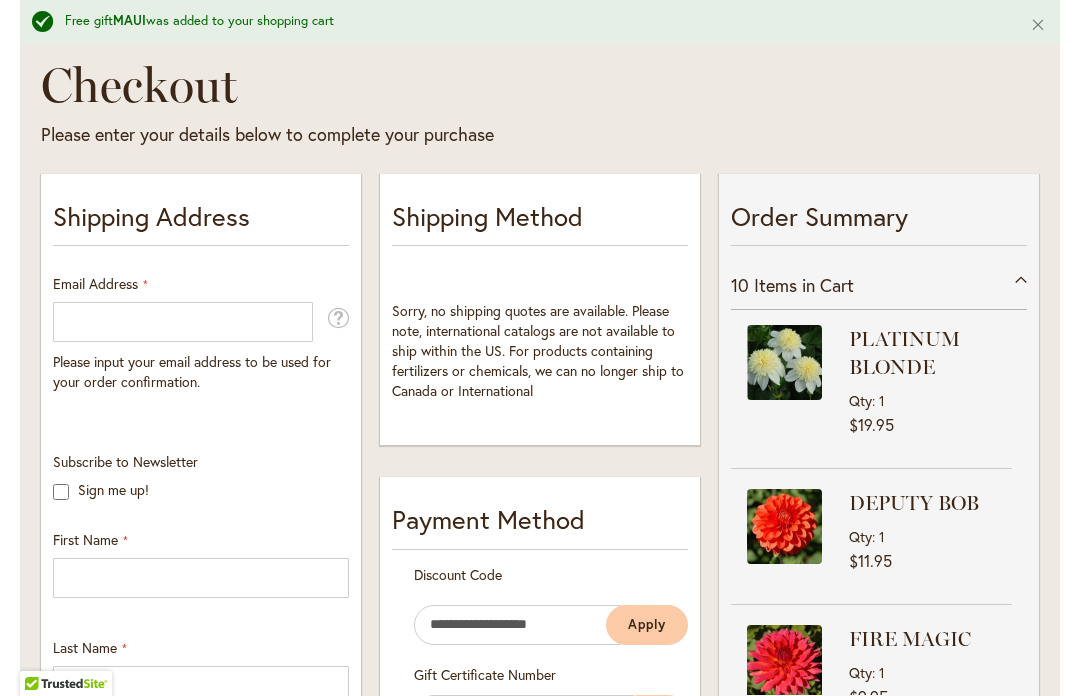 scroll, scrollTop: 363, scrollLeft: 0, axis: vertical 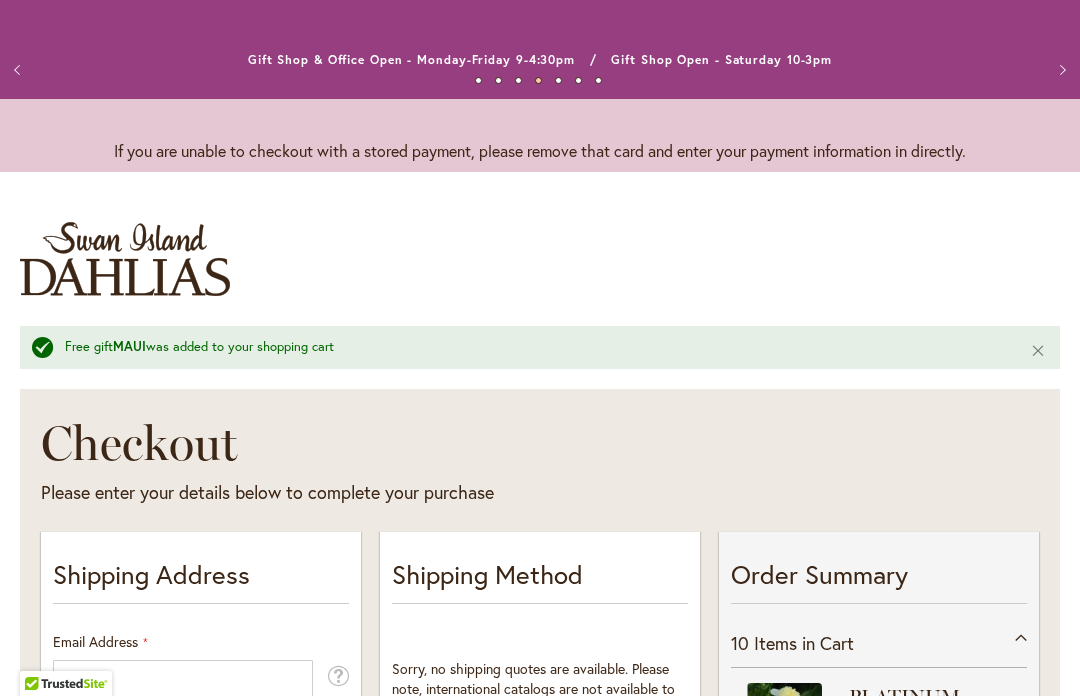 click on "Next" at bounding box center [1060, 70] 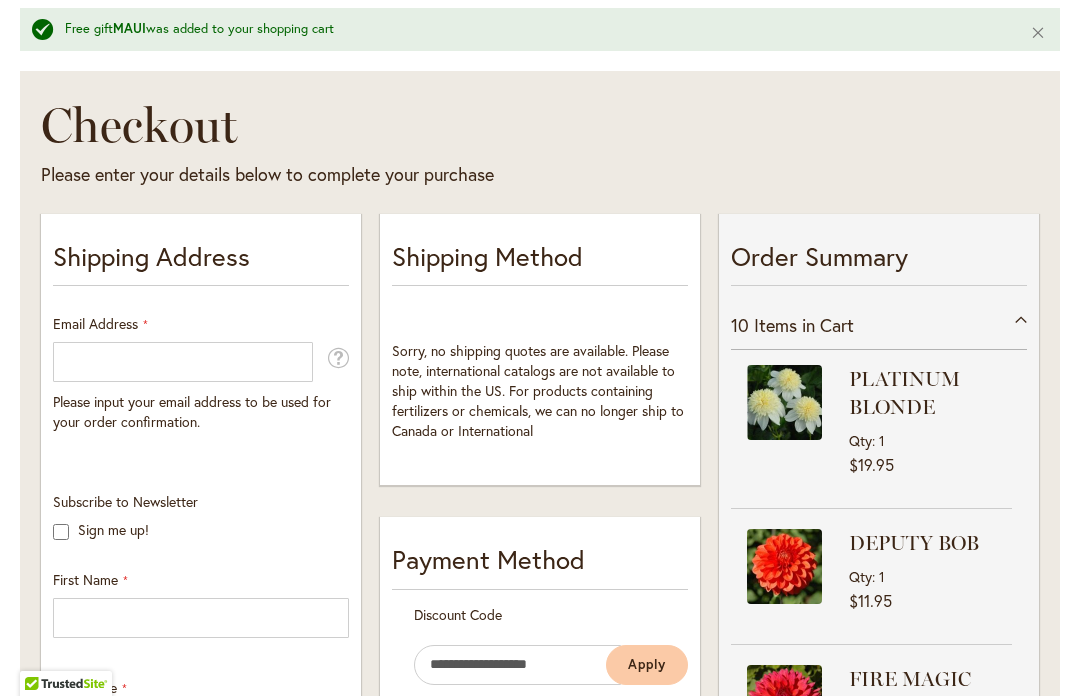 scroll, scrollTop: 319, scrollLeft: 0, axis: vertical 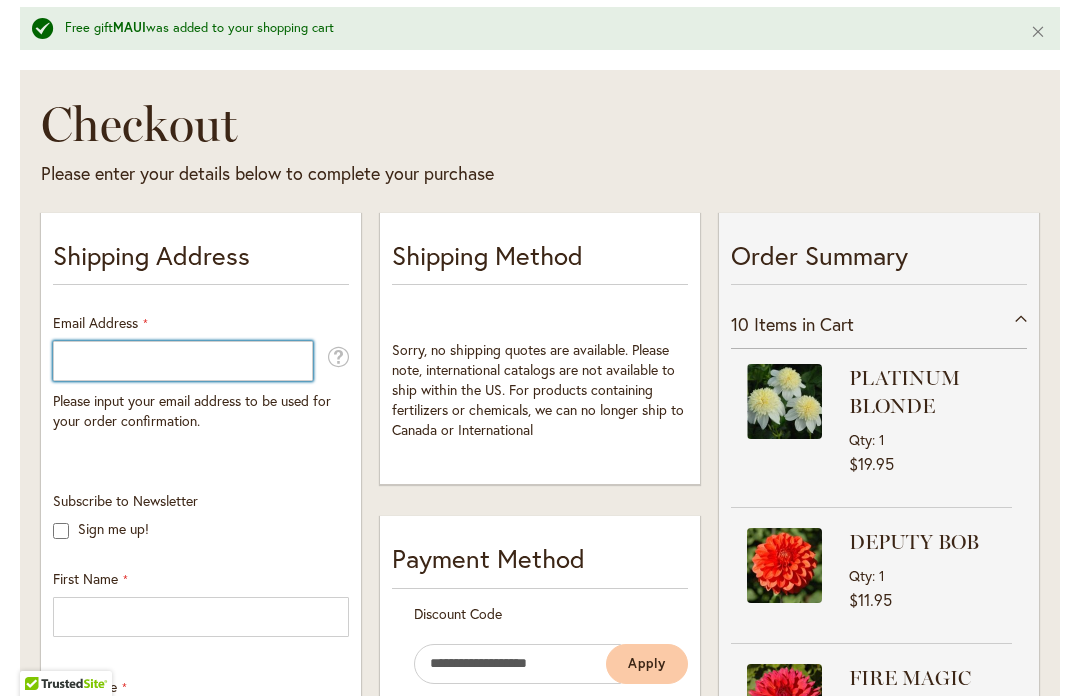 click on "Email Address" at bounding box center (183, 361) 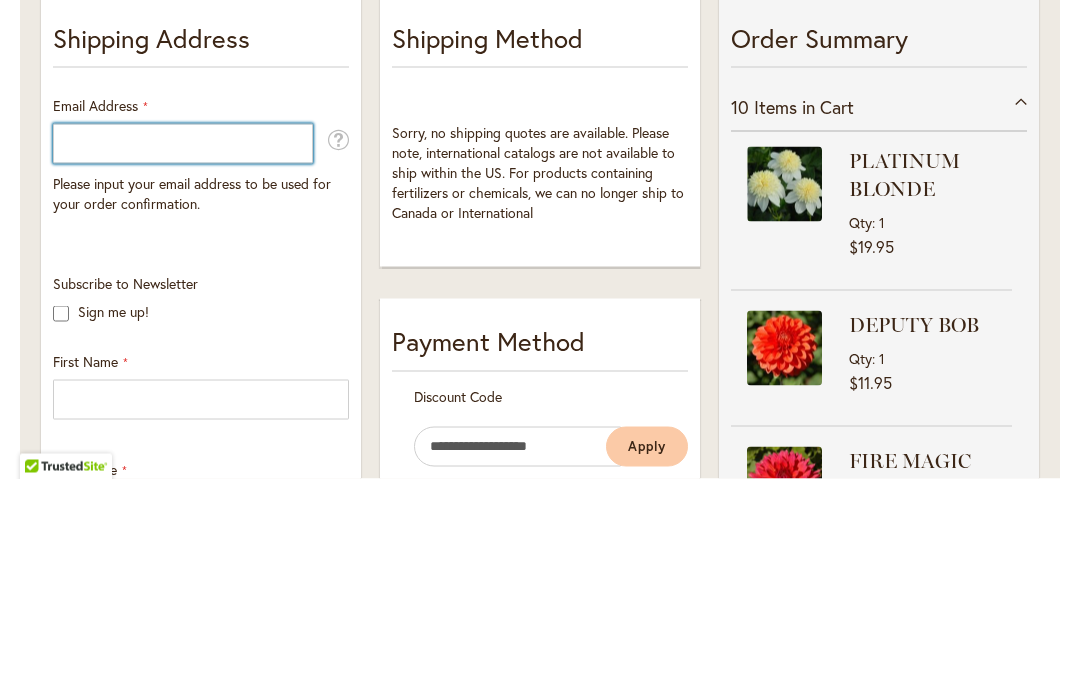 type on "*" 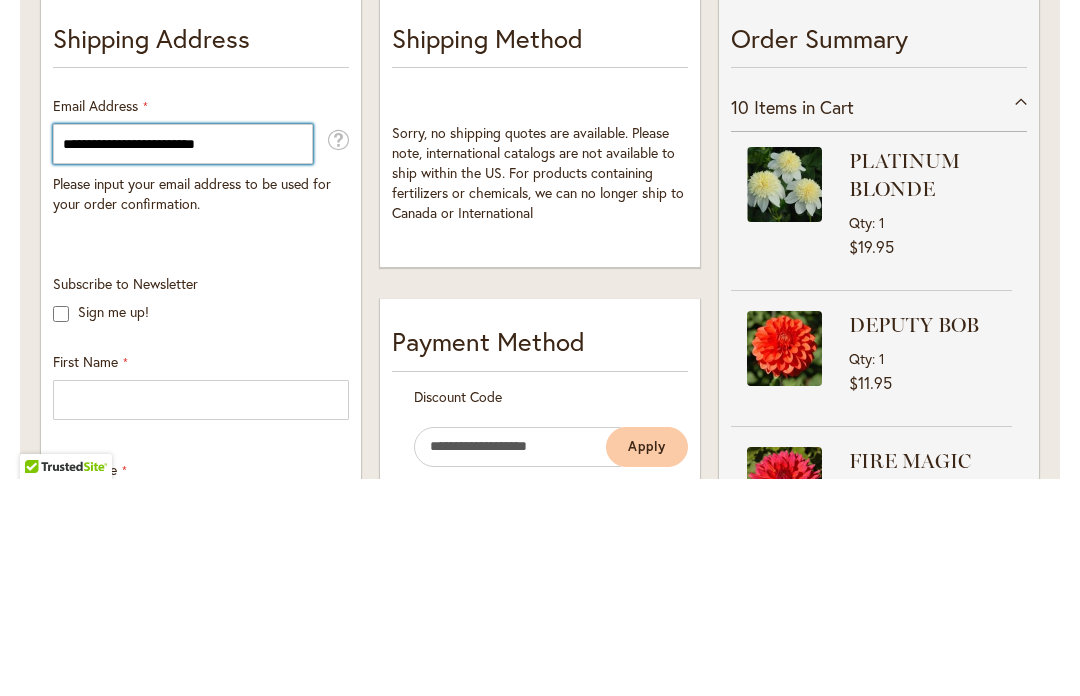 type on "**********" 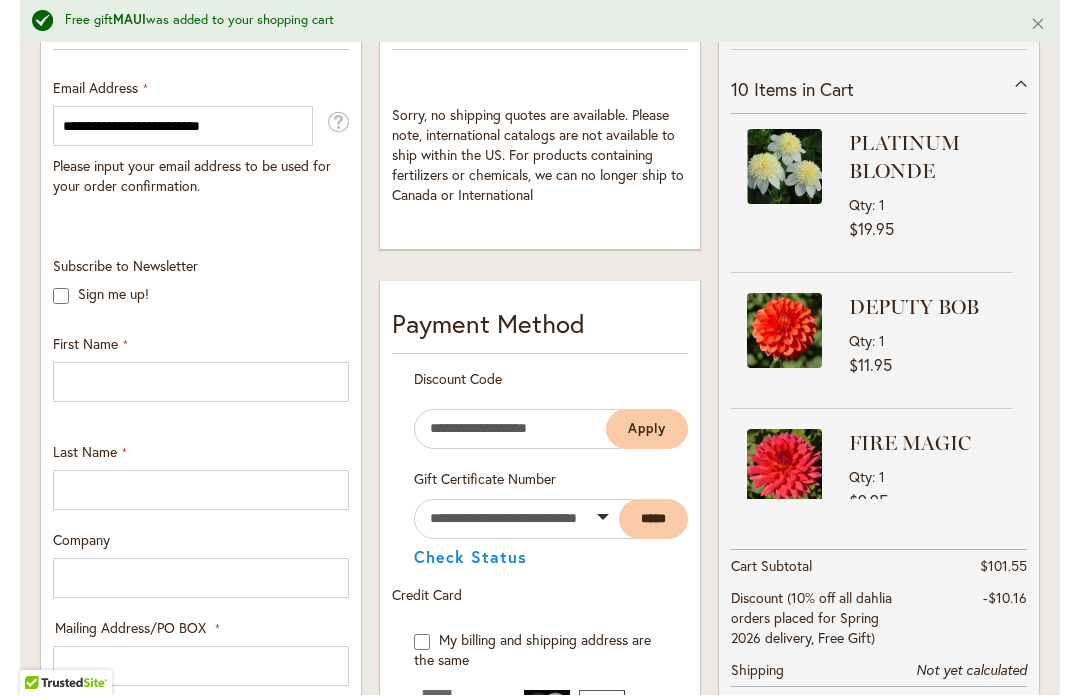 scroll, scrollTop: 567, scrollLeft: 0, axis: vertical 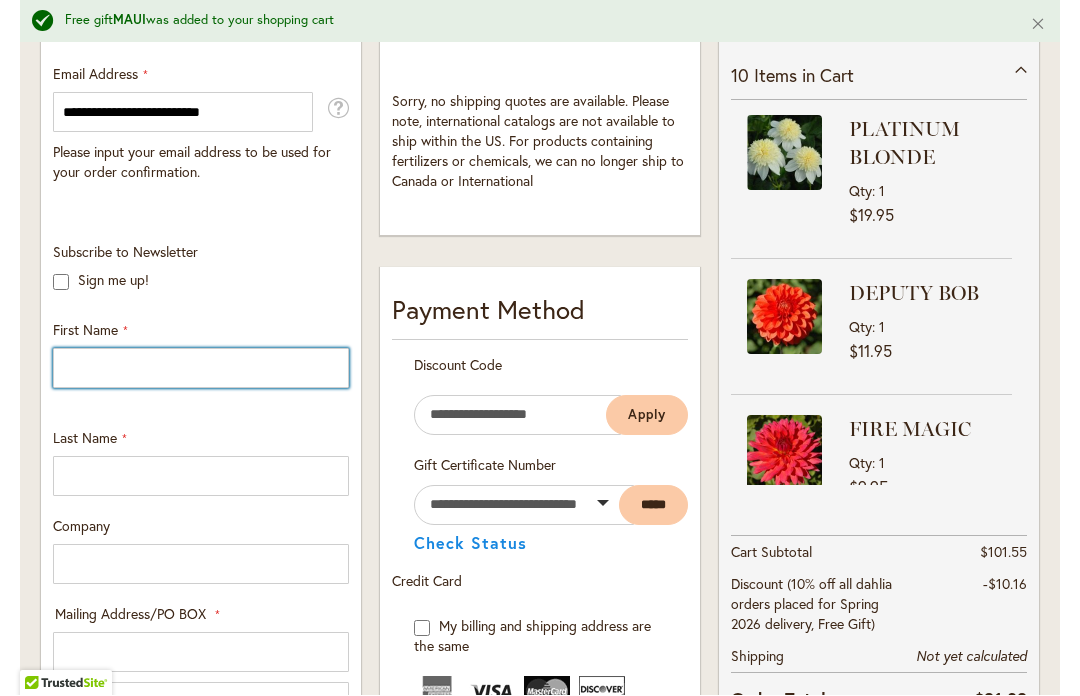 click on "First Name" at bounding box center (201, 369) 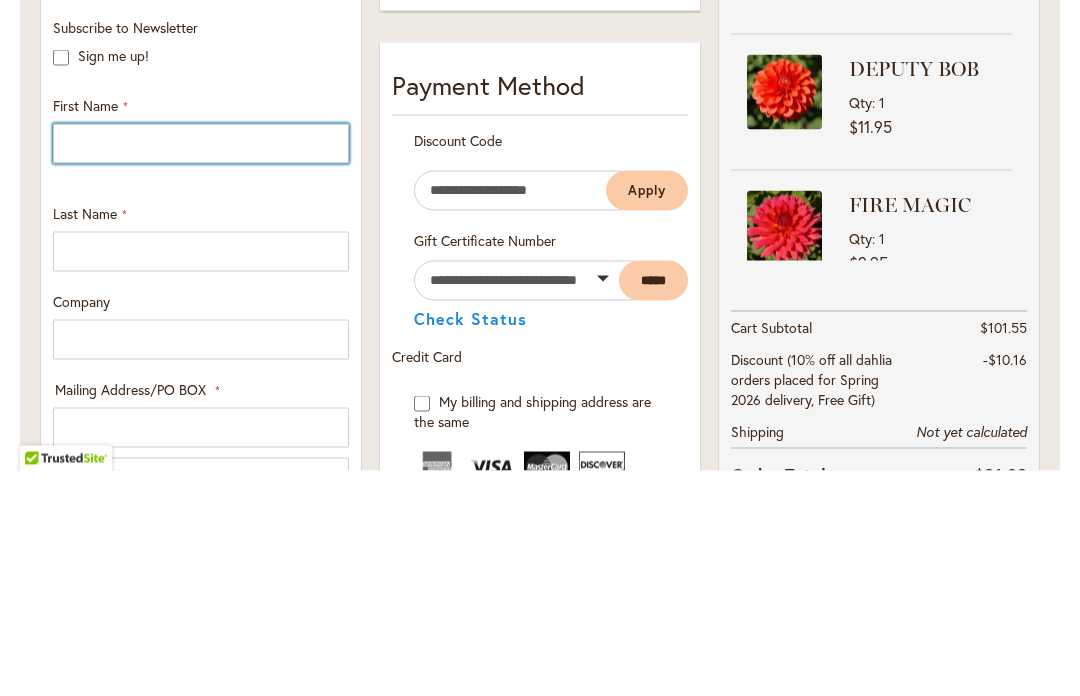 type on "*****" 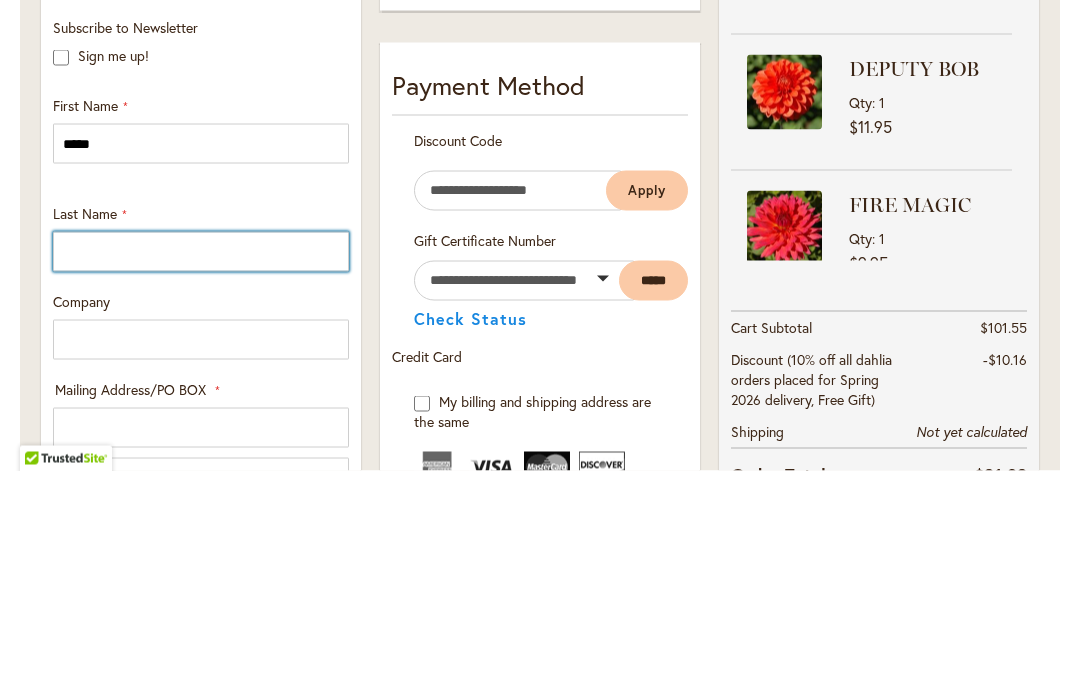 type on "**********" 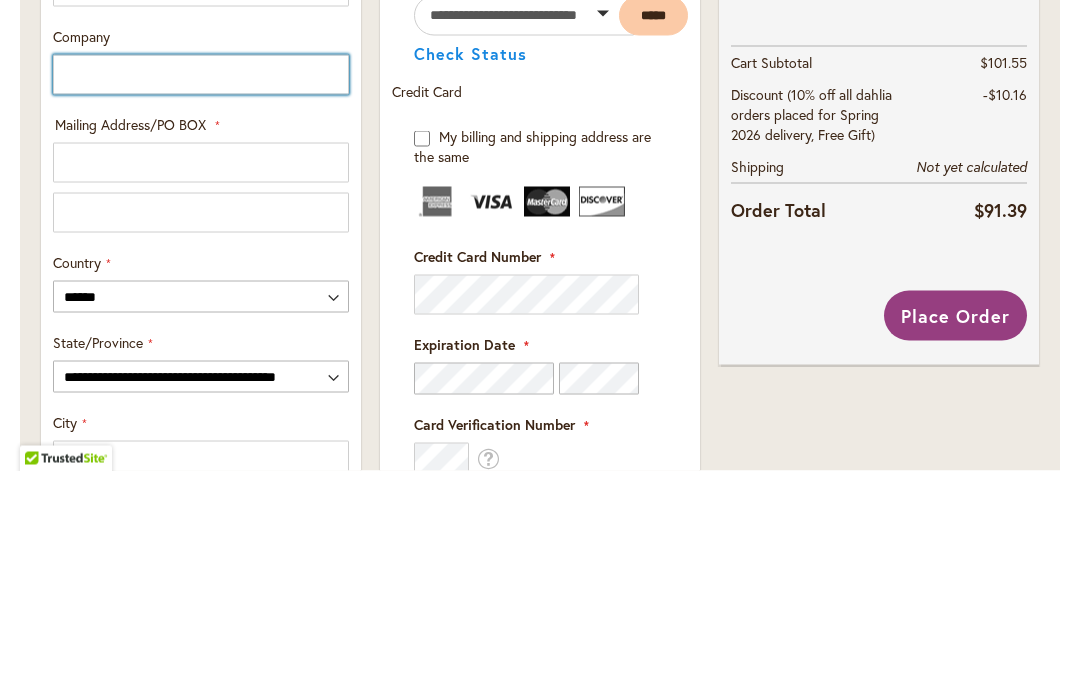 scroll, scrollTop: 836, scrollLeft: 0, axis: vertical 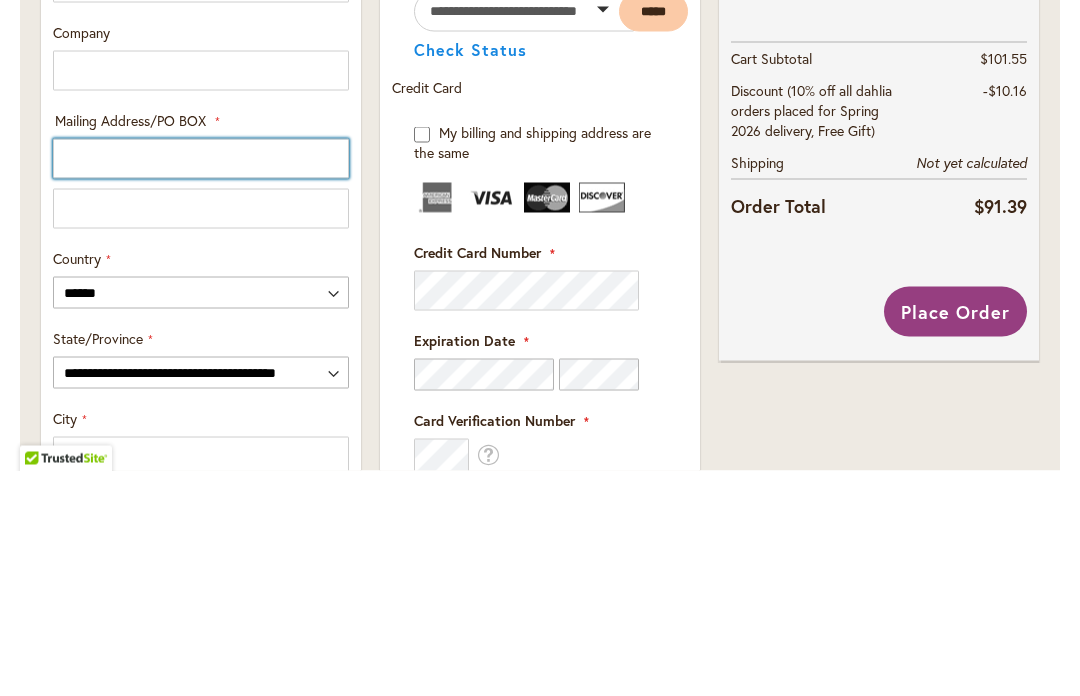 click on "Mailing Address/PO BOX: Line 1" at bounding box center [201, 384] 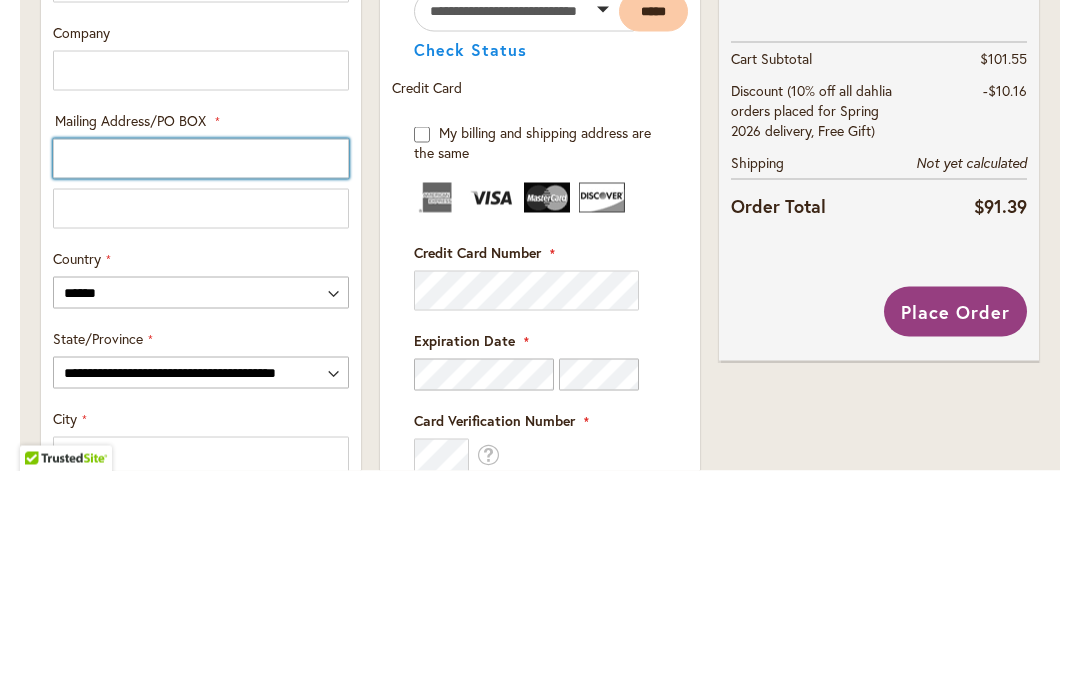 type on "****" 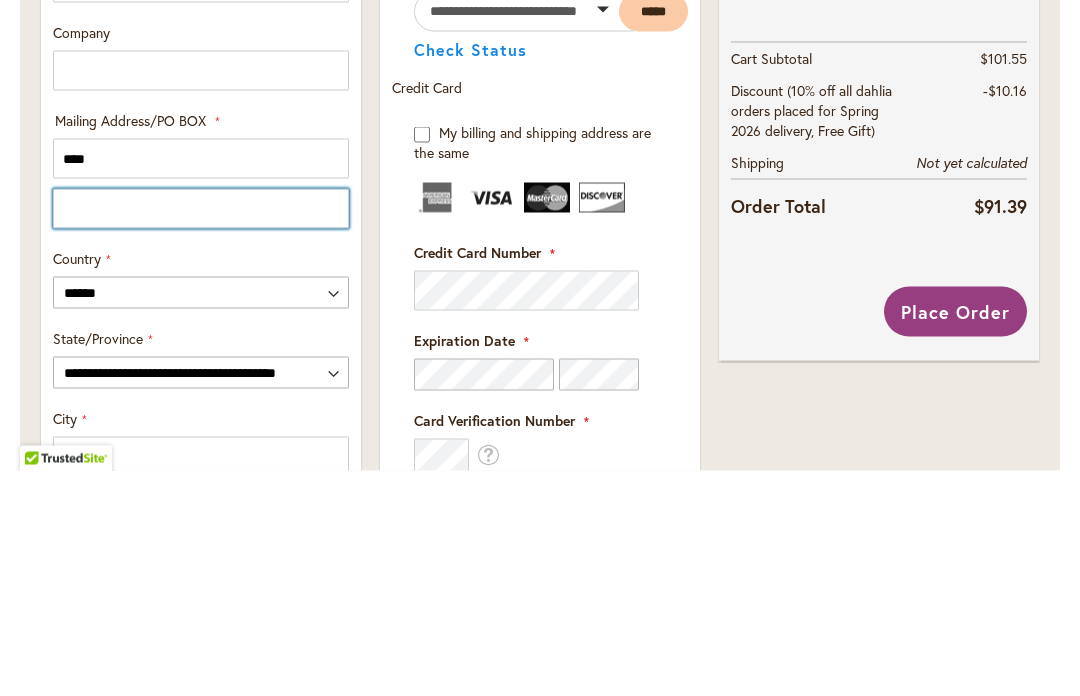 type on "**********" 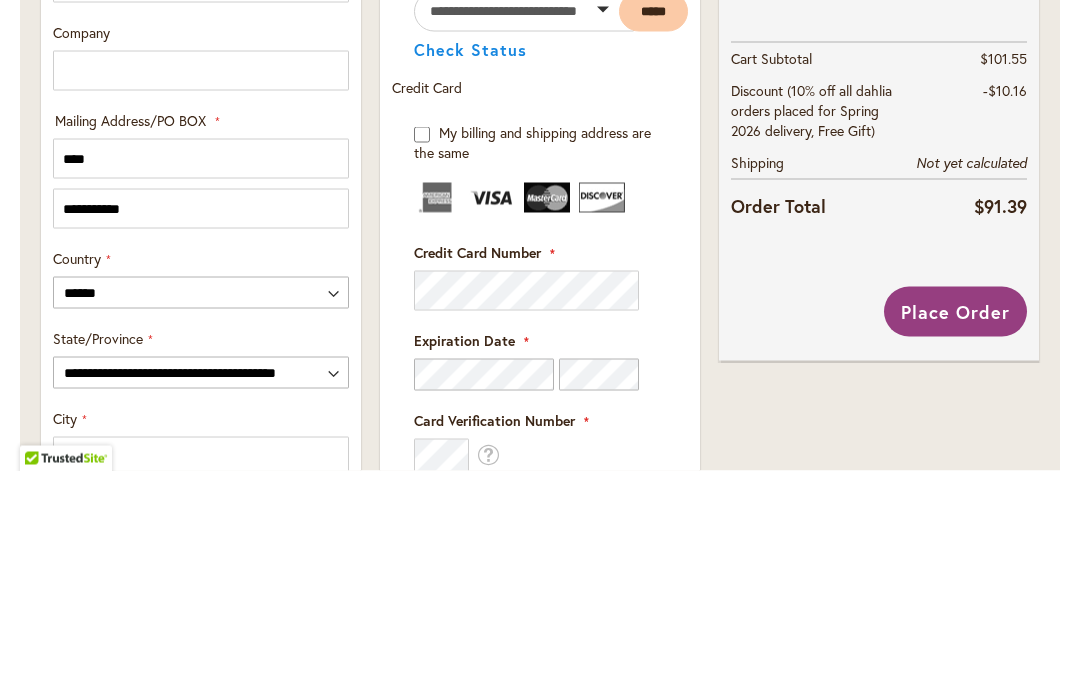 select on "**" 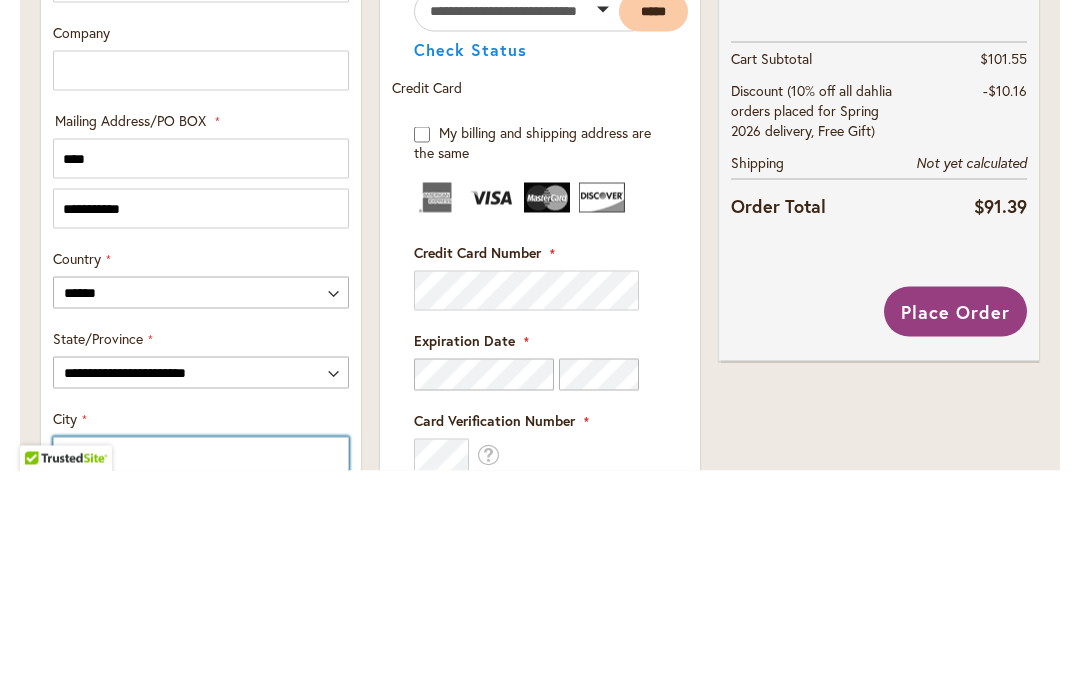 type on "******" 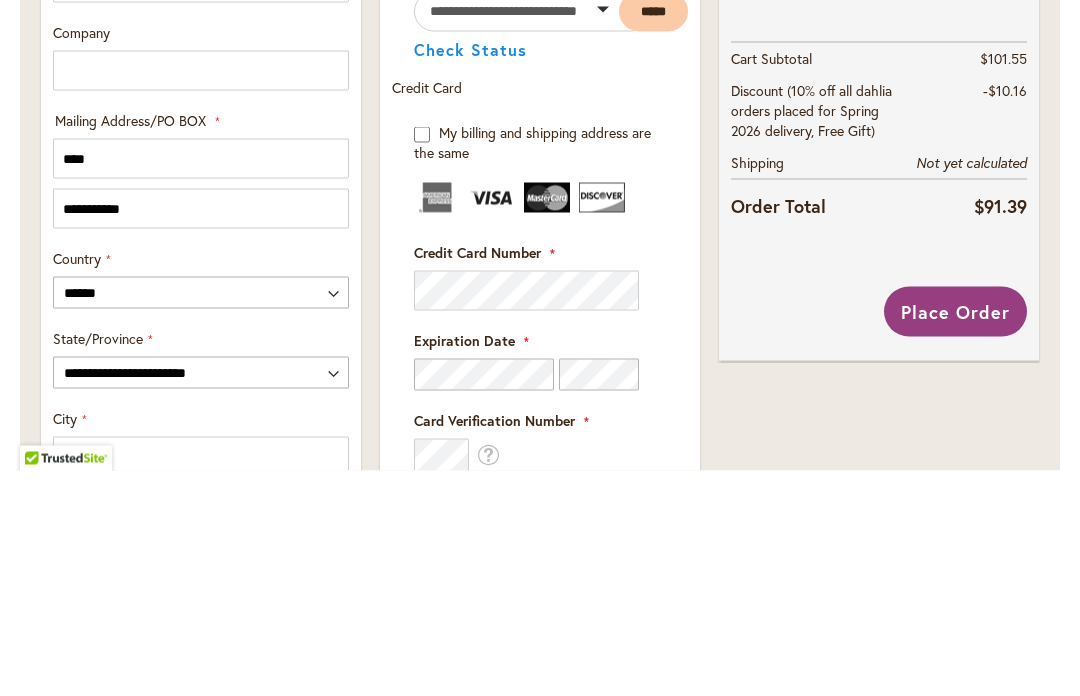 type on "*****" 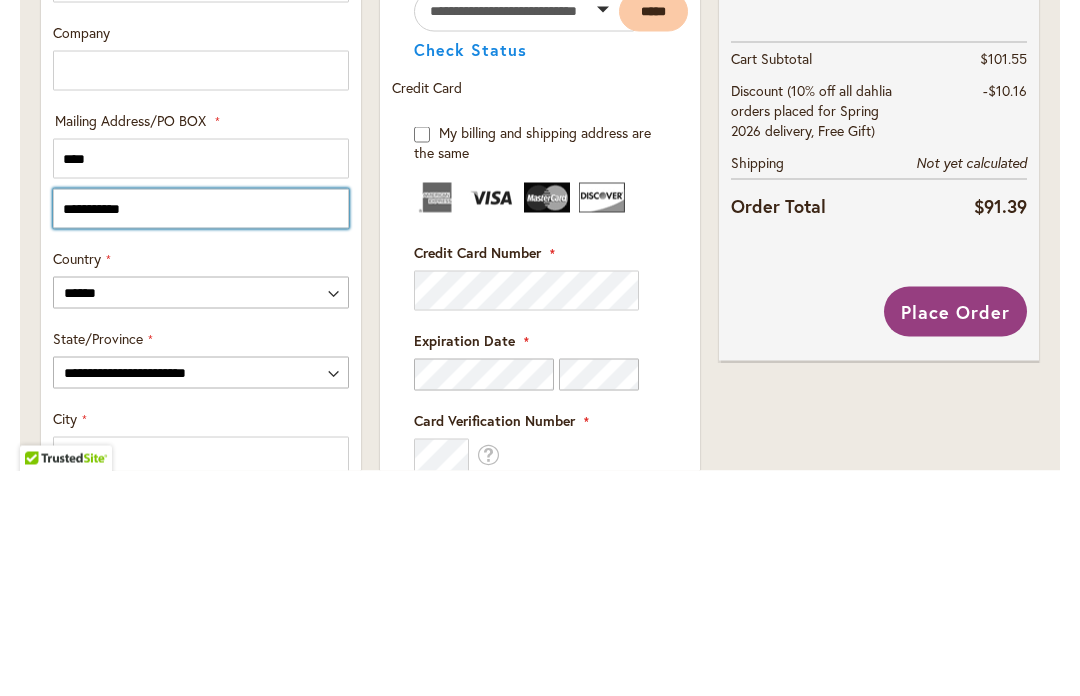 click on "**********" at bounding box center (201, 434) 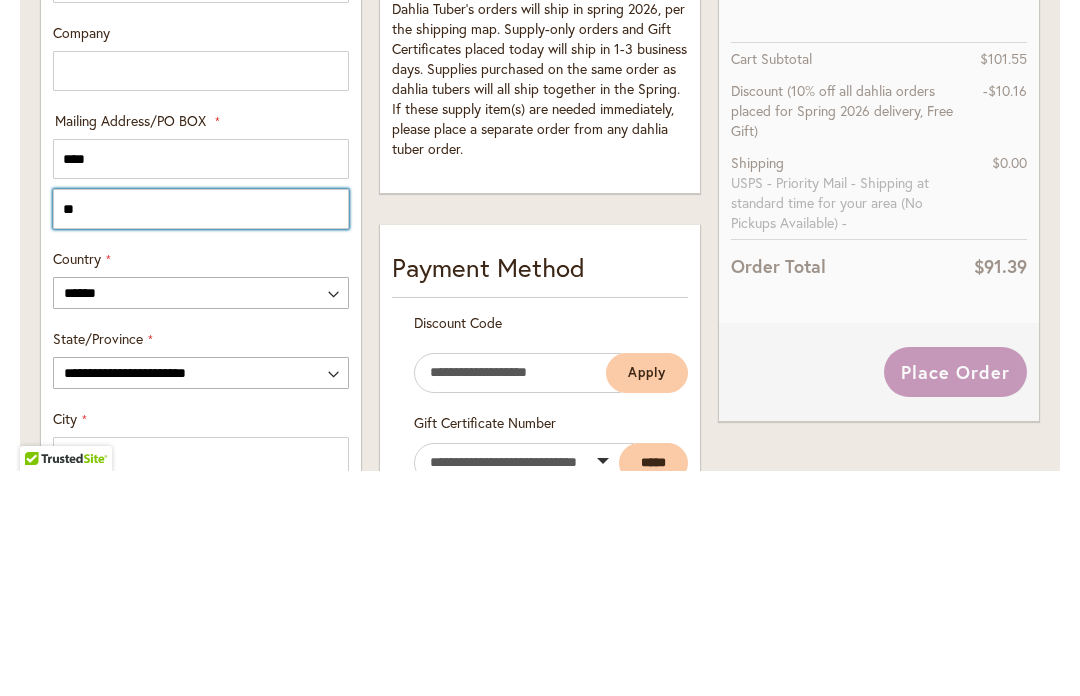 type on "*" 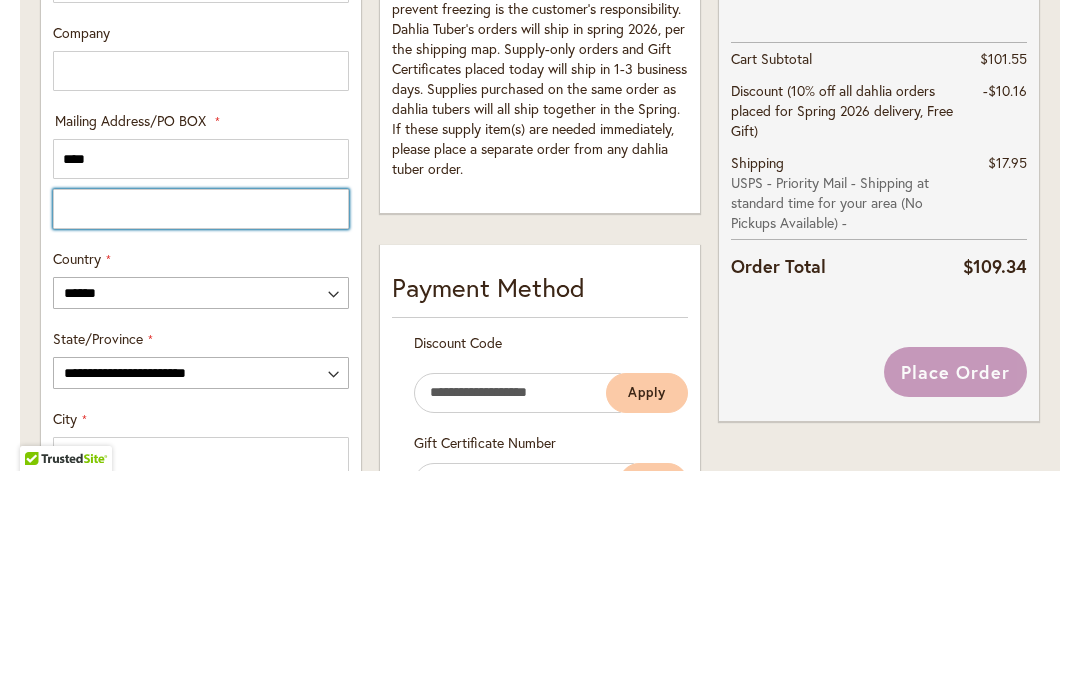 type 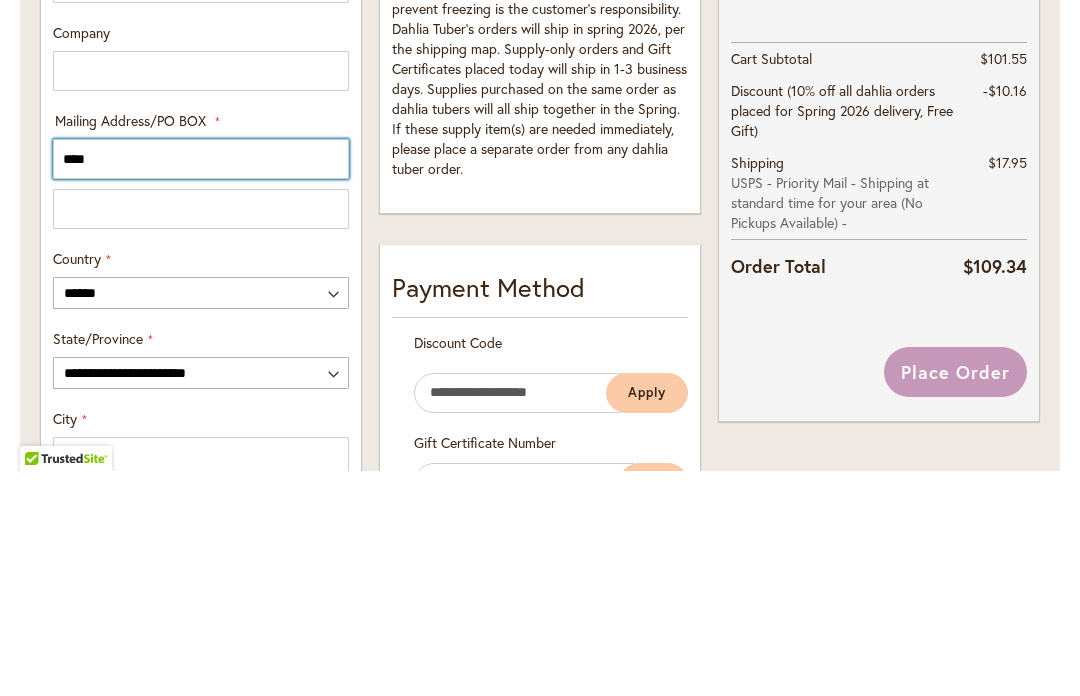 click on "****" at bounding box center [201, 384] 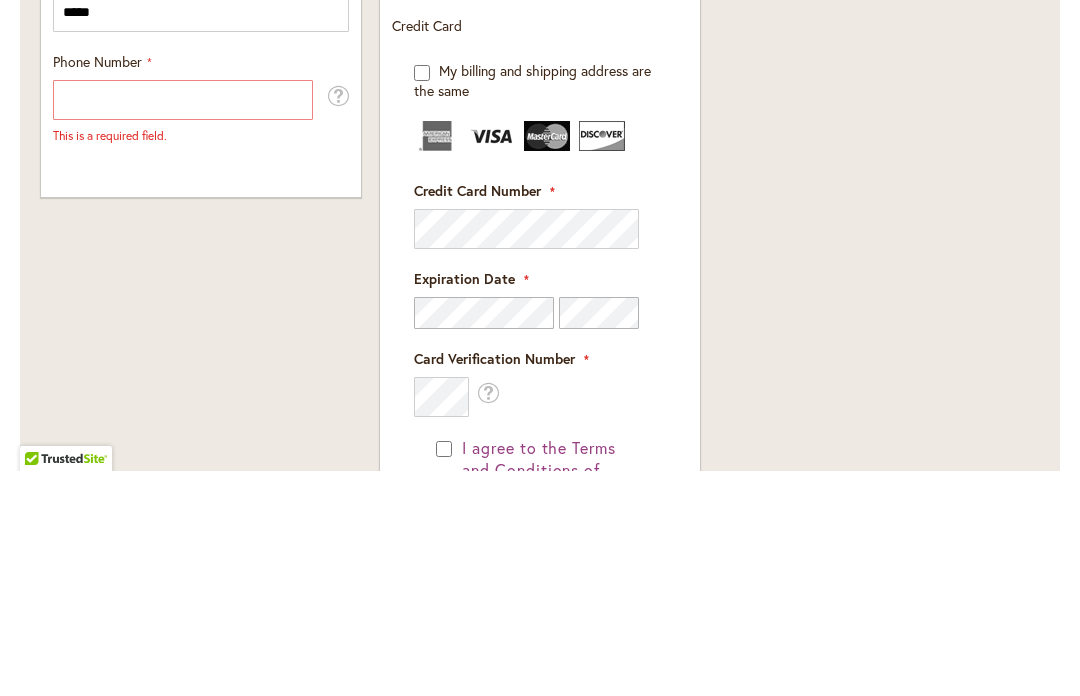 scroll, scrollTop: 1371, scrollLeft: 0, axis: vertical 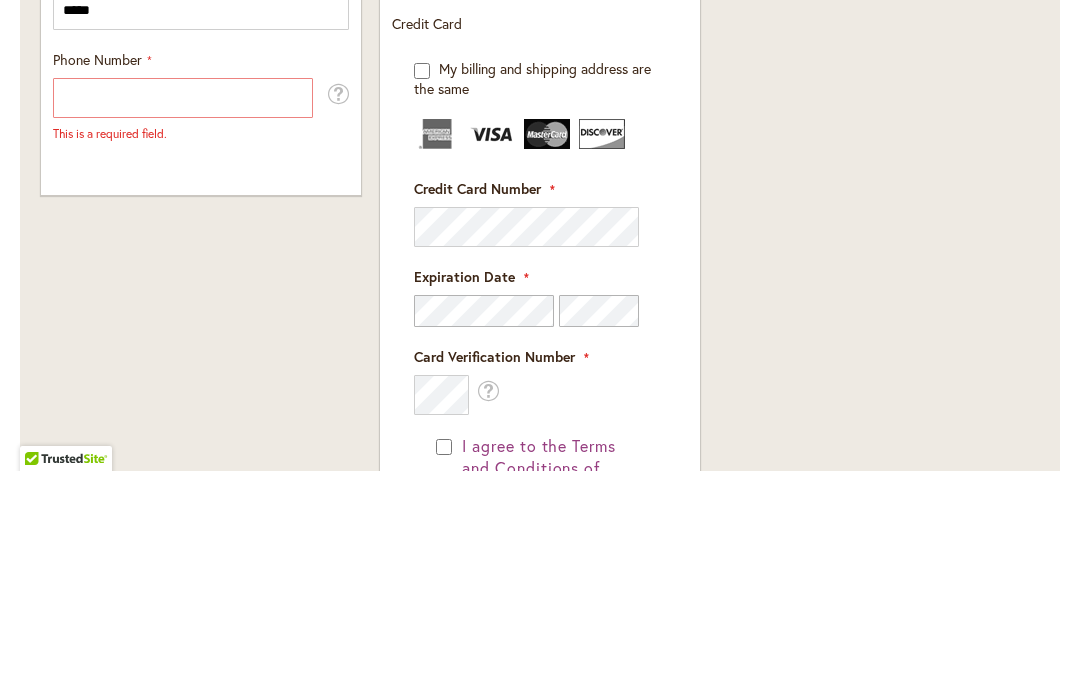 type on "**********" 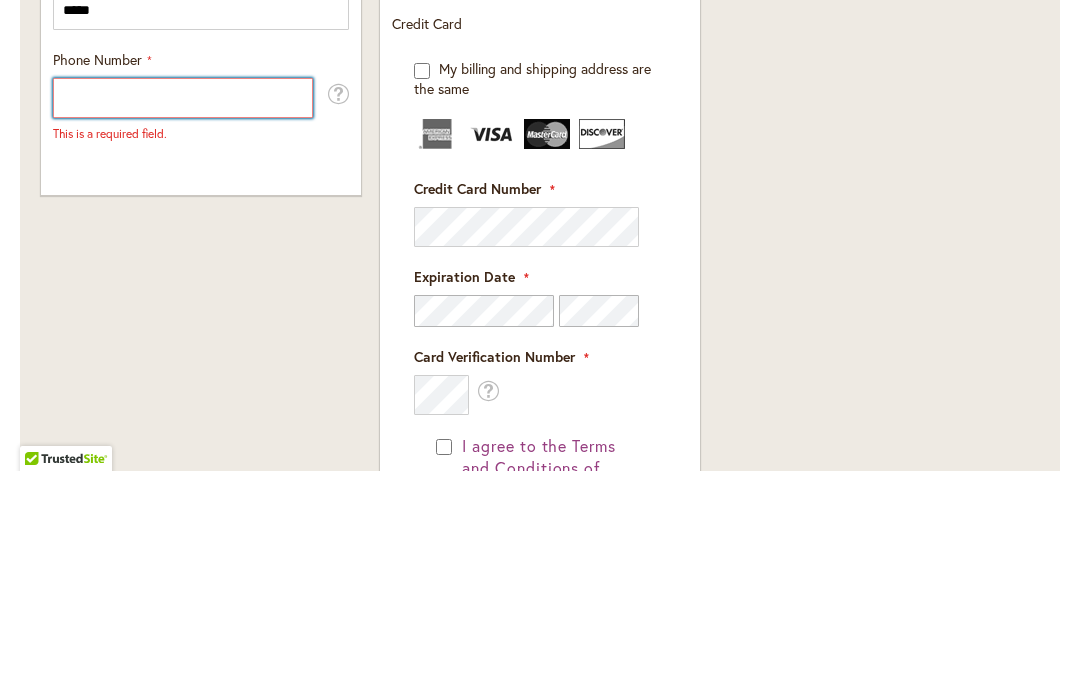 click on "Phone Number" at bounding box center (183, 323) 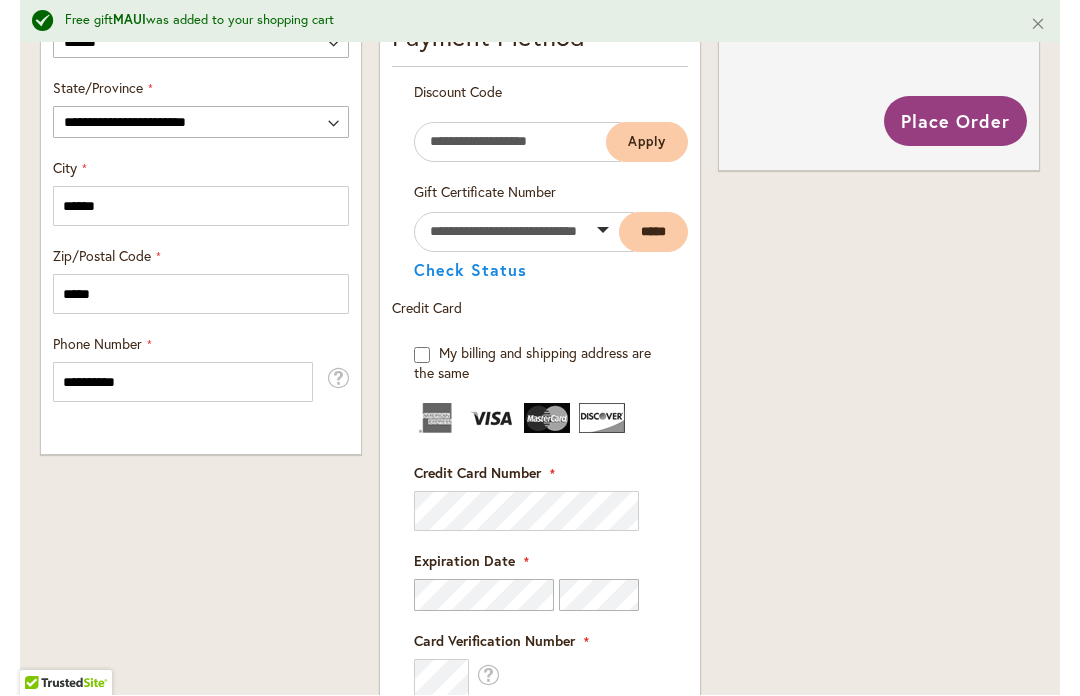 scroll, scrollTop: 1328, scrollLeft: 0, axis: vertical 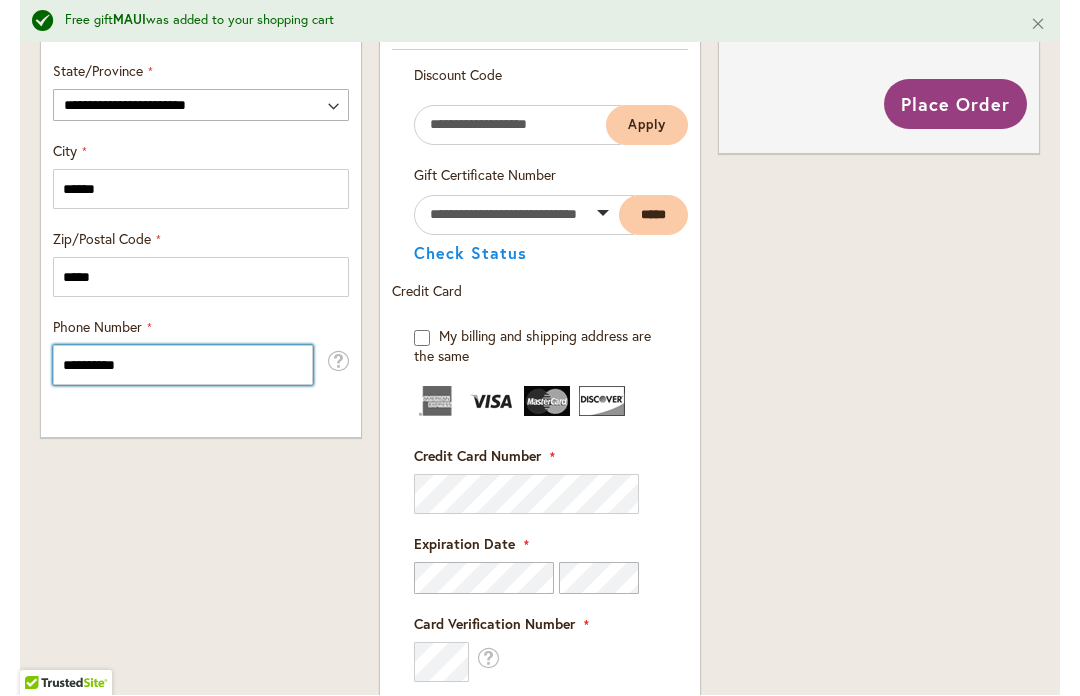 type on "**********" 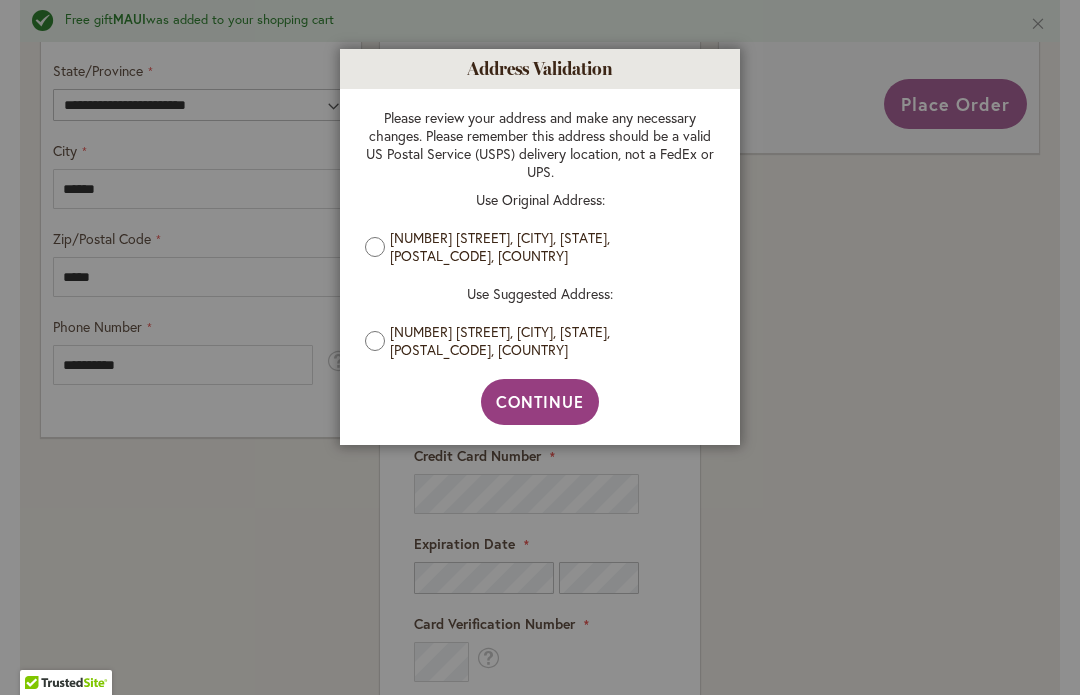 click on "Continue" at bounding box center [540, 403] 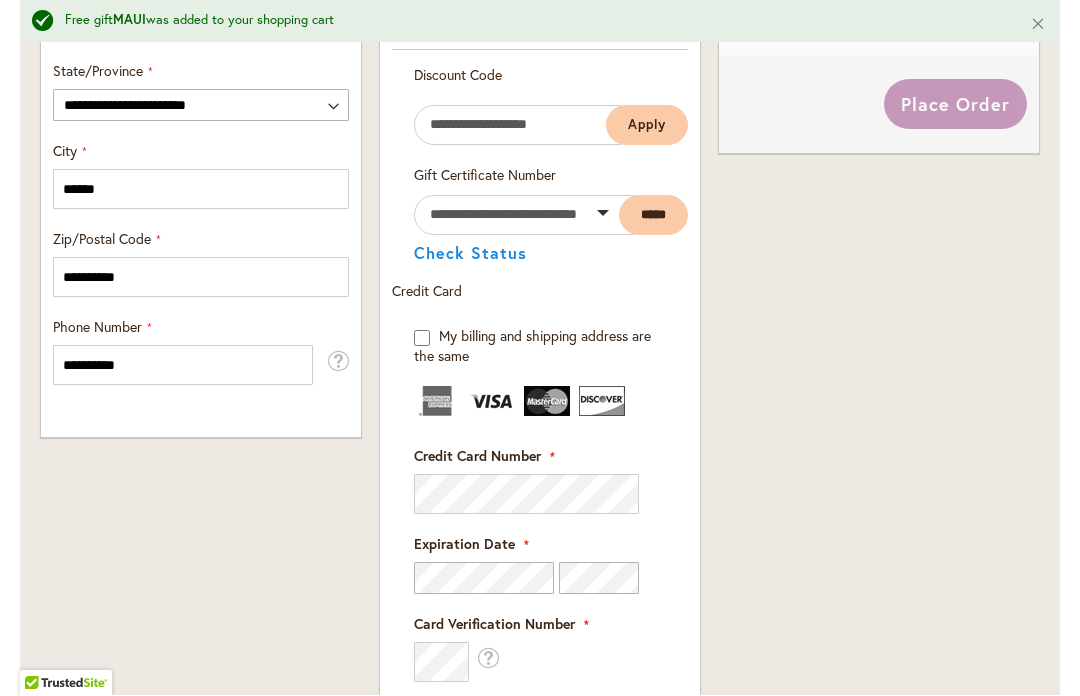 click on "Payment Information
Payment Method
Discount Code
Enter discount code
Apply
Gift Certificate Number" at bounding box center (540, 562) 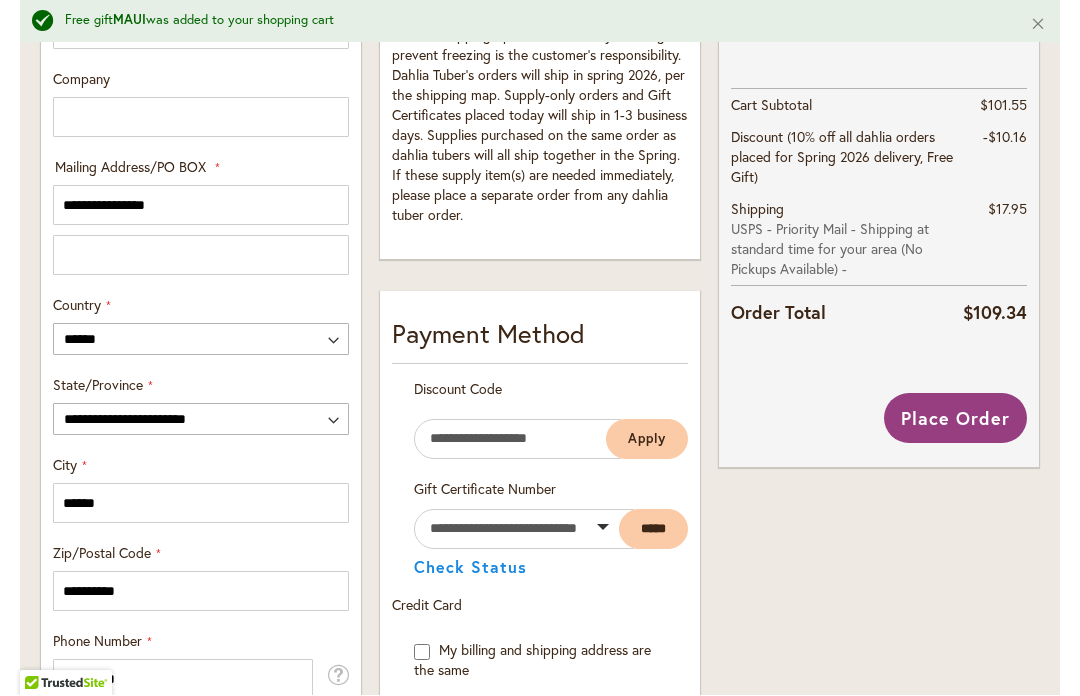 scroll, scrollTop: 1013, scrollLeft: 0, axis: vertical 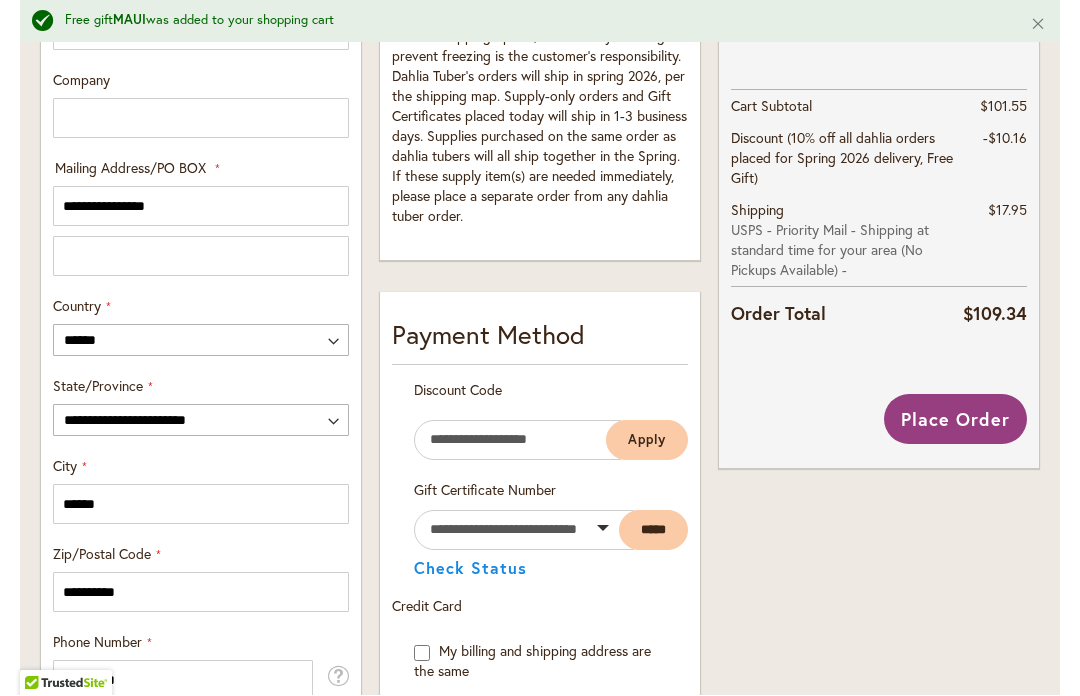 click on "Place Order" at bounding box center (955, 420) 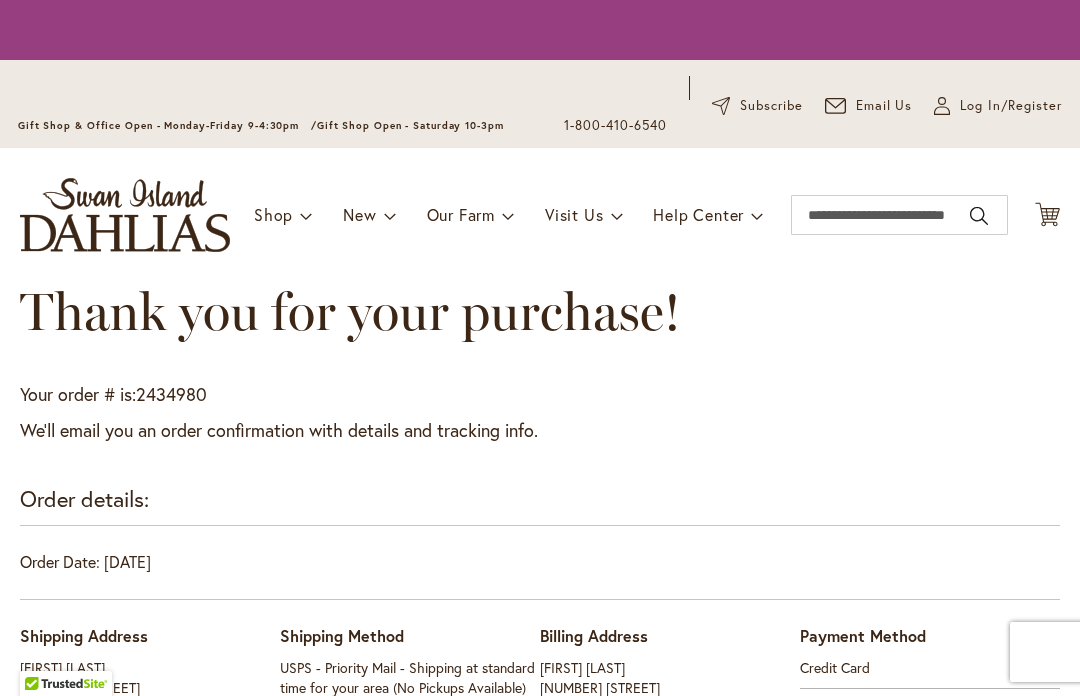scroll, scrollTop: 0, scrollLeft: 0, axis: both 